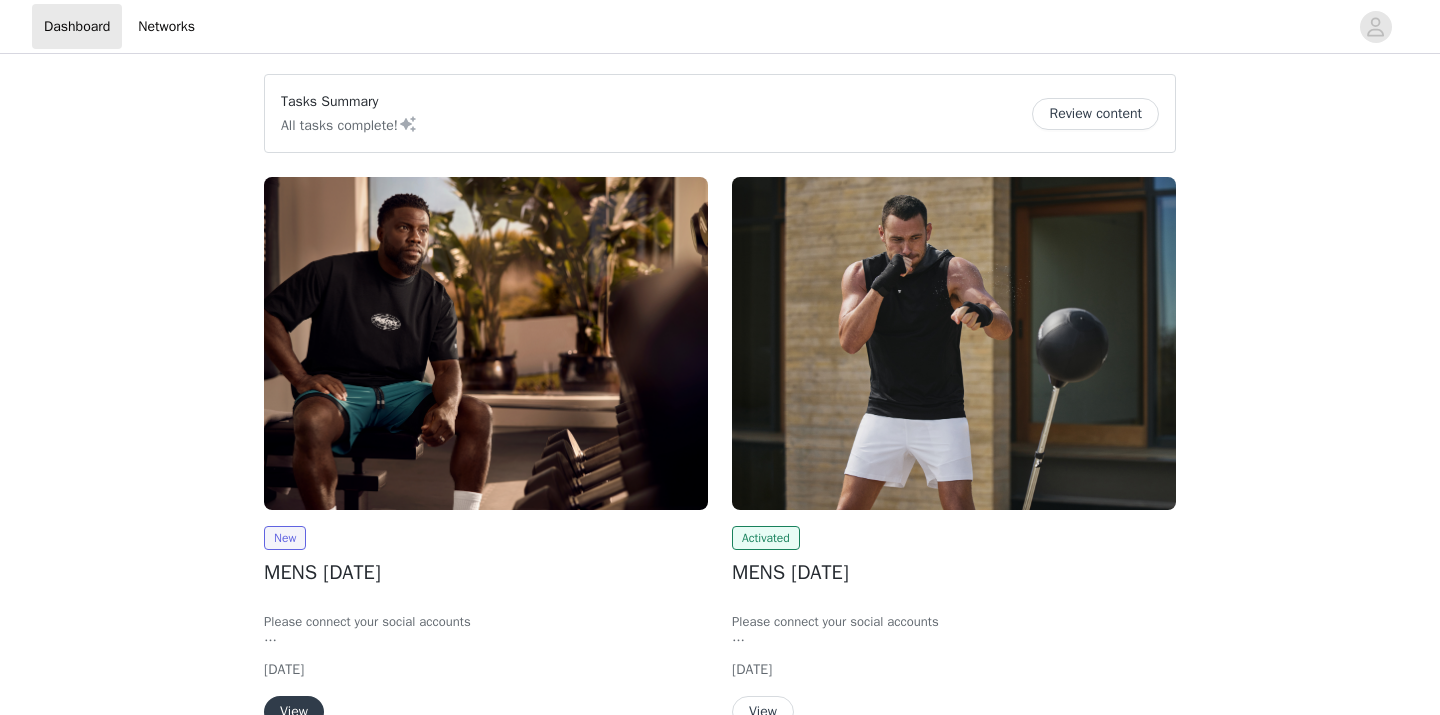 scroll, scrollTop: 0, scrollLeft: 0, axis: both 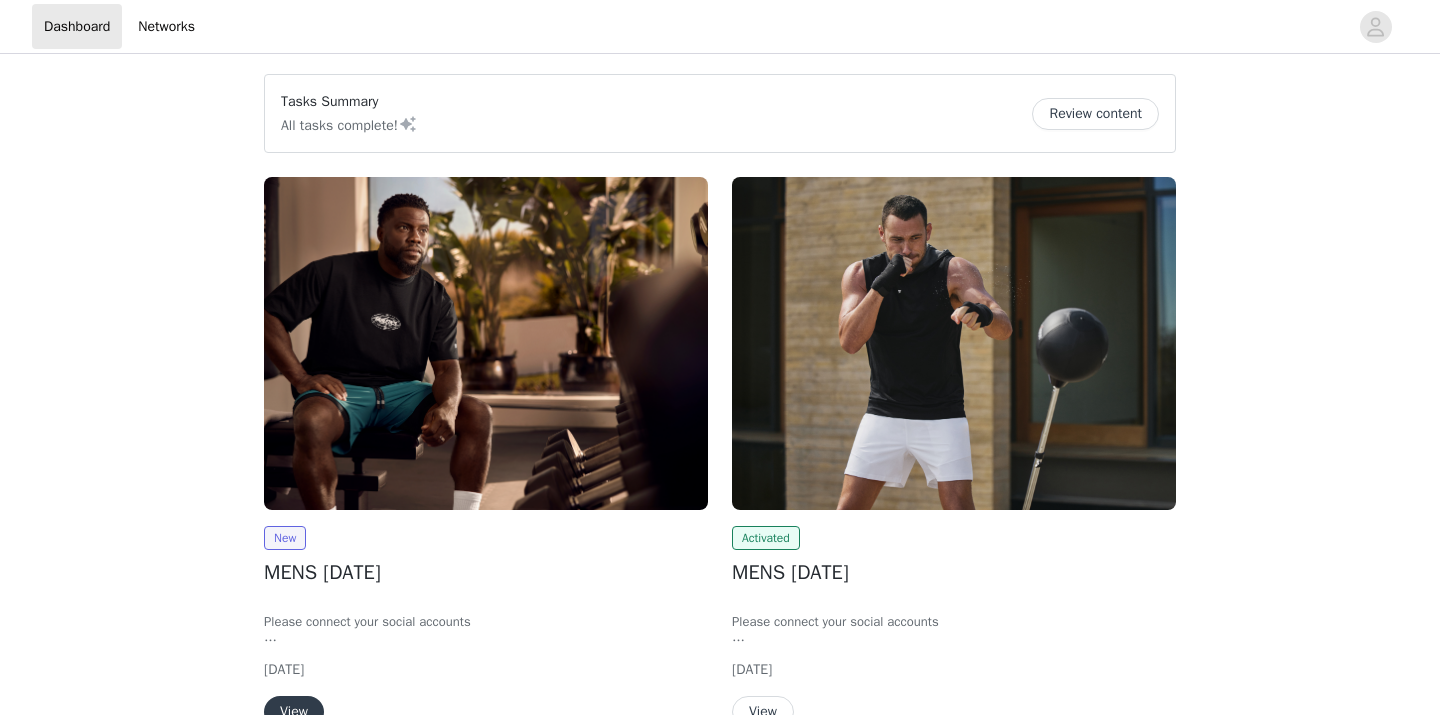click on "New    MENS [DATE]
Please connect your social accounts
Fill out the information in every section
Click the  "submit proposal"  button at the end of the form.
*We are only able to ship to U.S. addresses
[DATE]       View" at bounding box center [486, 627] 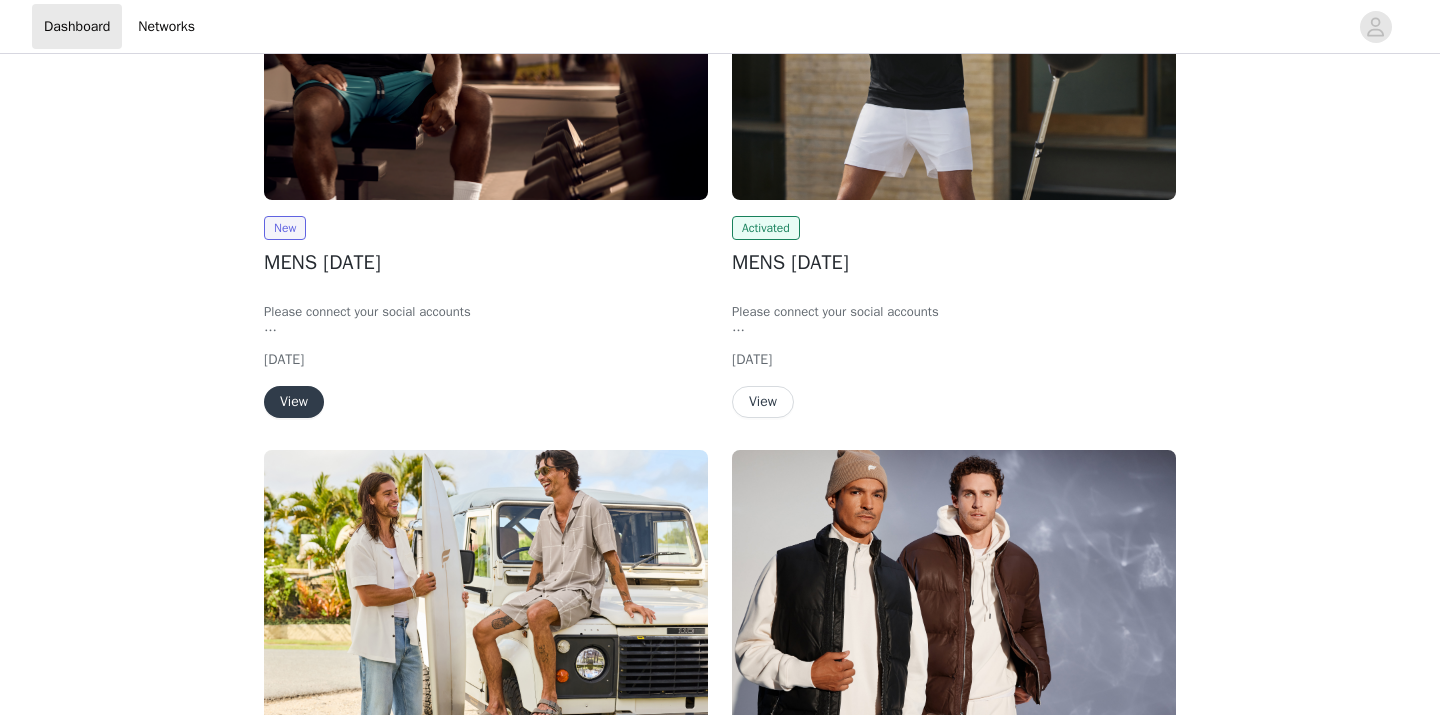 click on "View" at bounding box center [294, 402] 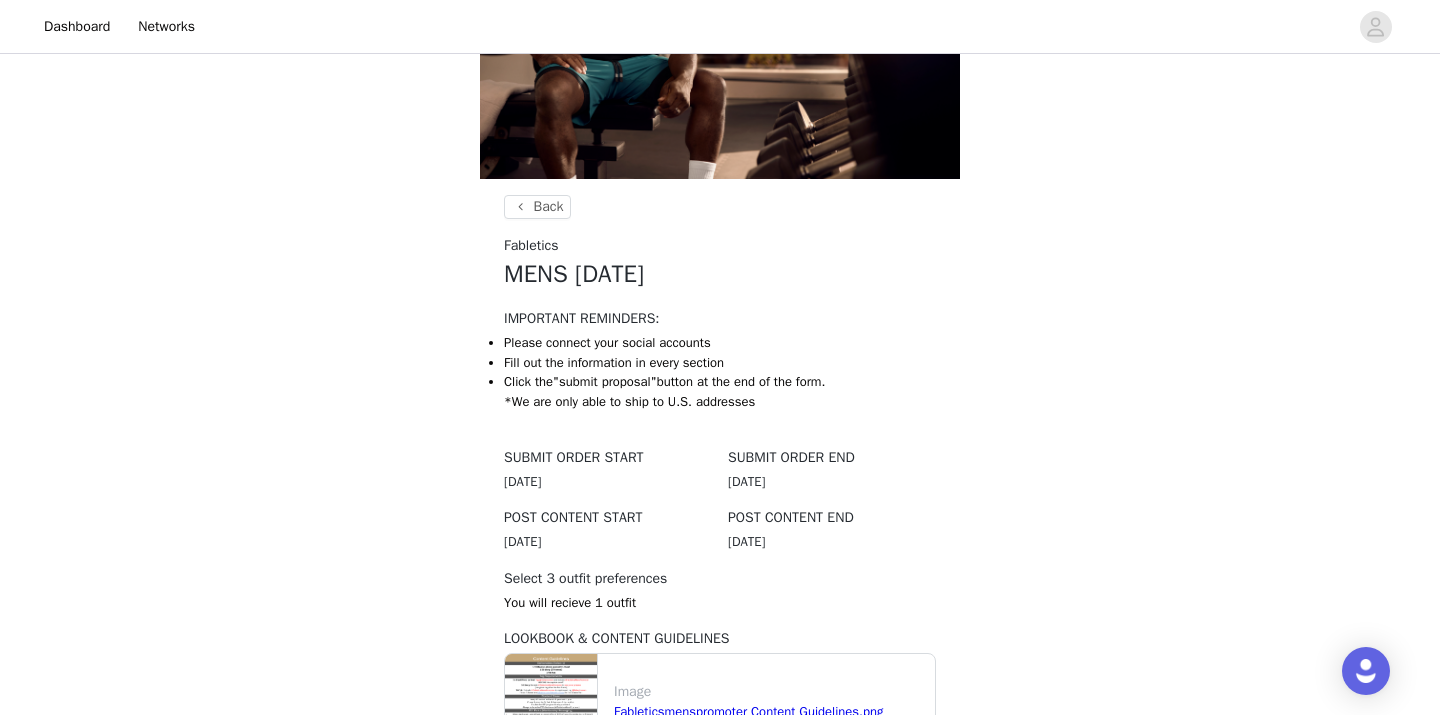 scroll, scrollTop: 531, scrollLeft: 0, axis: vertical 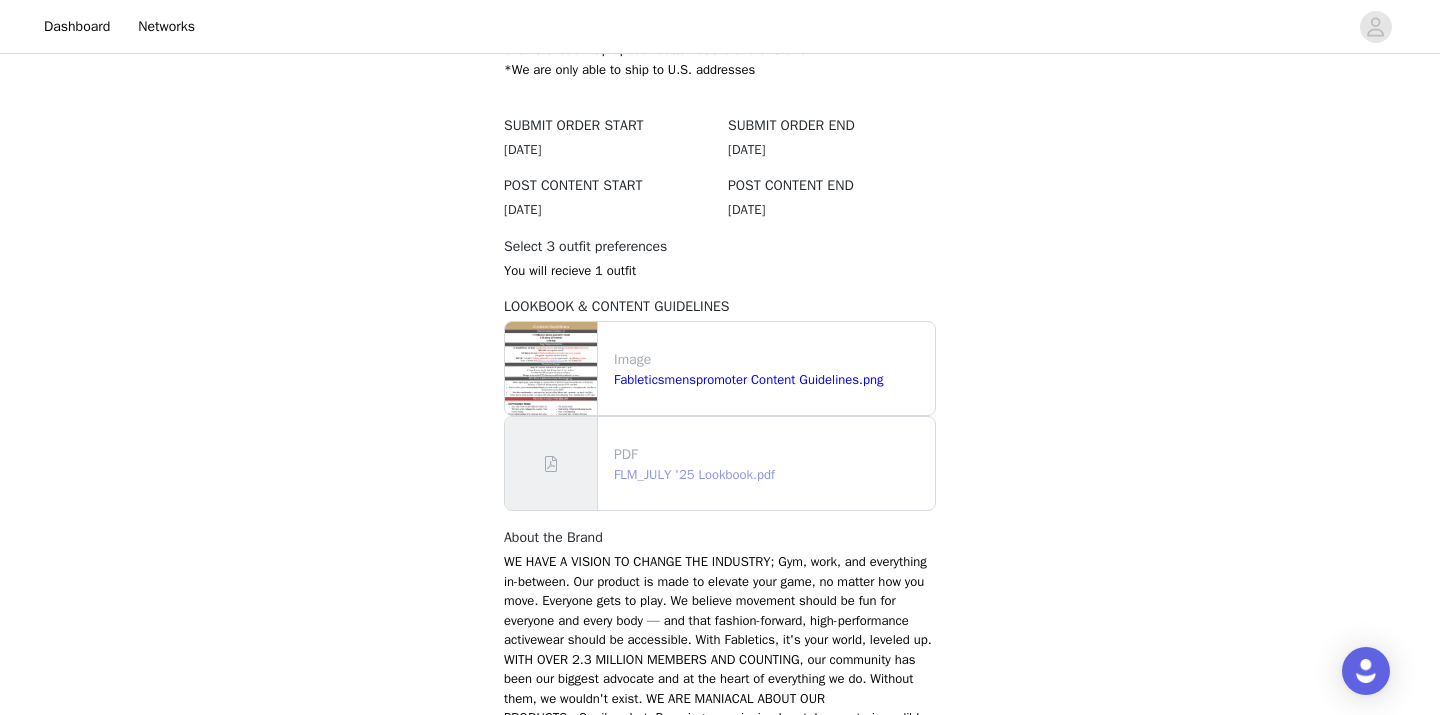 click on "FLM_JULY '25 Lookbook.pdf" at bounding box center [694, 474] 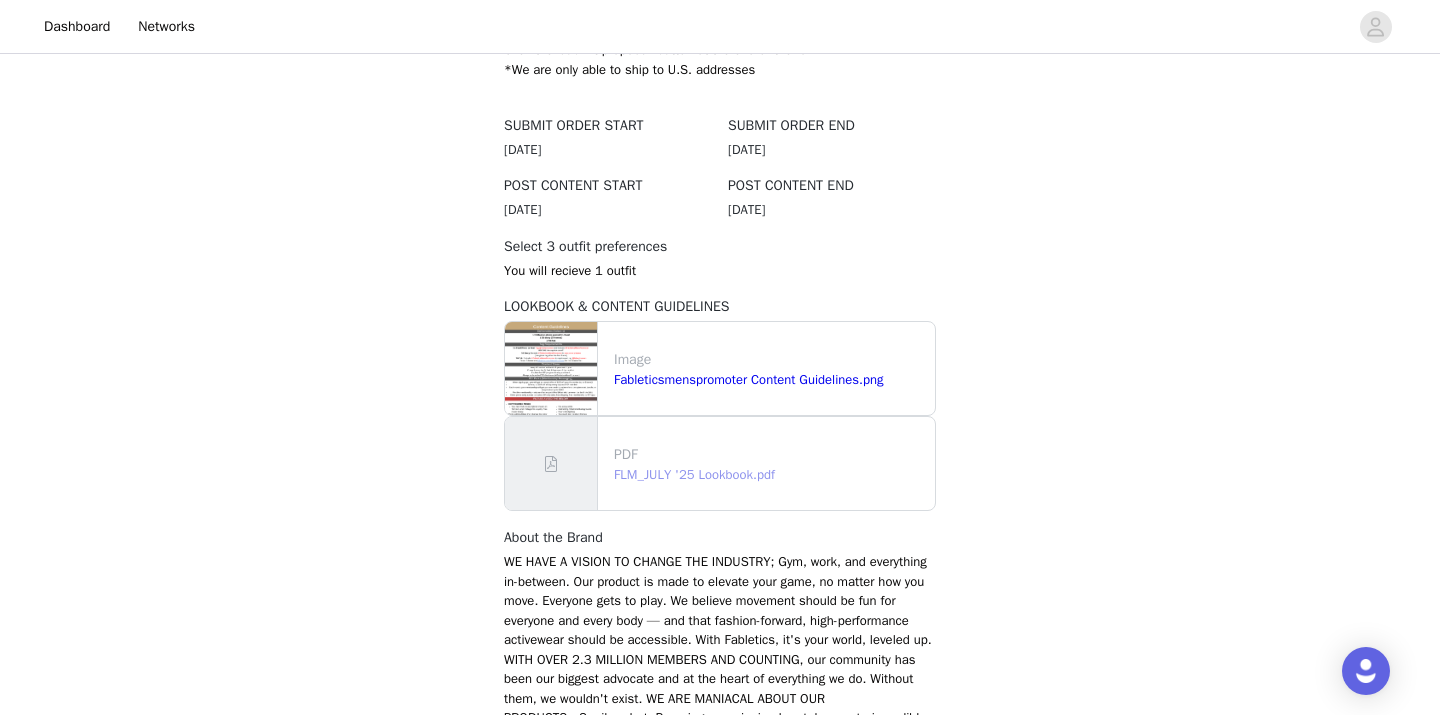 scroll, scrollTop: 758, scrollLeft: 0, axis: vertical 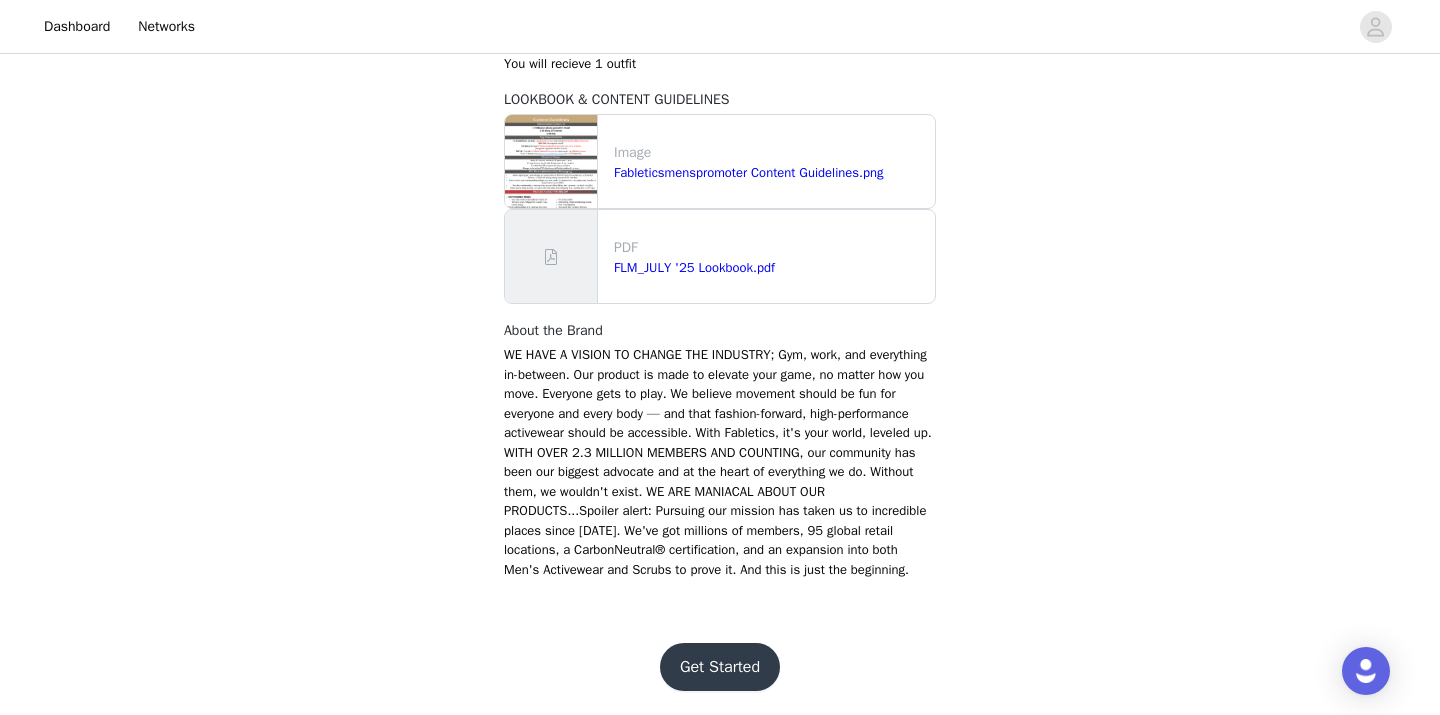 click on "Get Started" at bounding box center [720, 667] 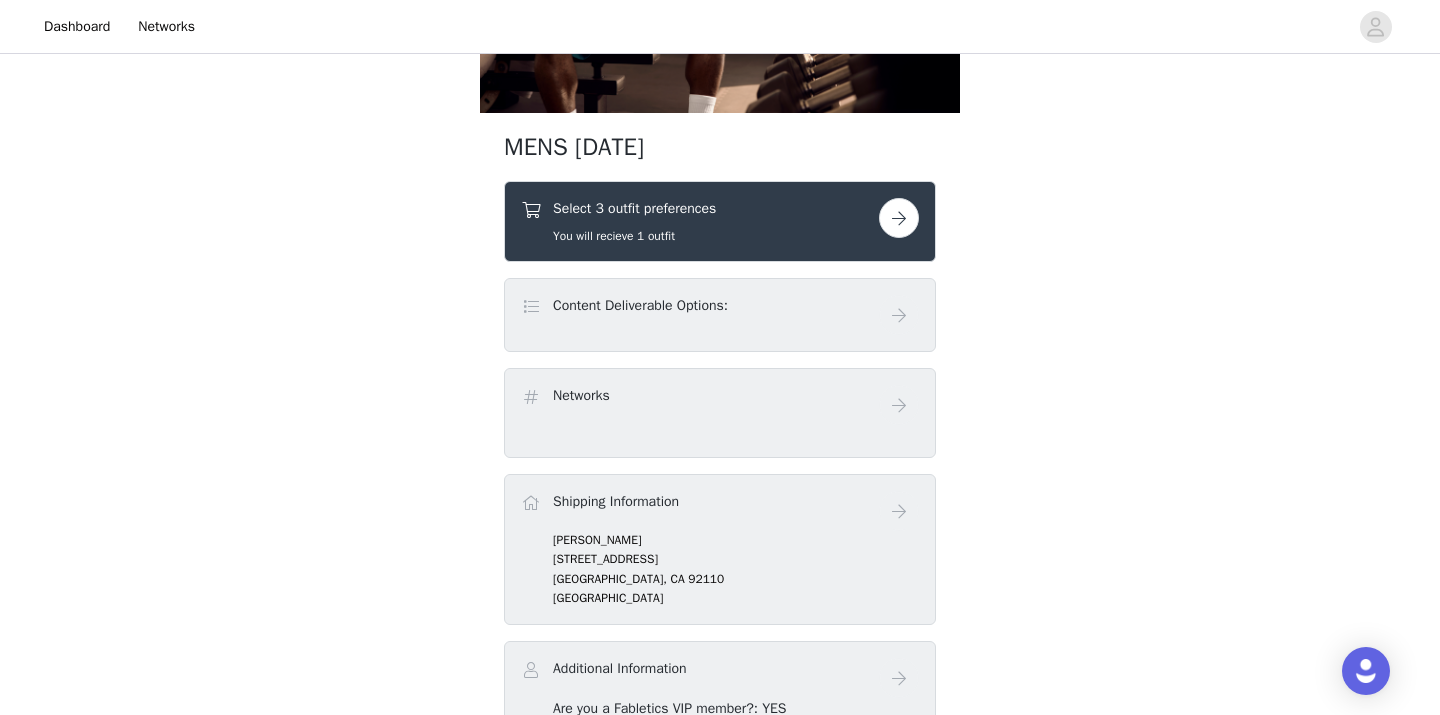 scroll, scrollTop: 267, scrollLeft: 0, axis: vertical 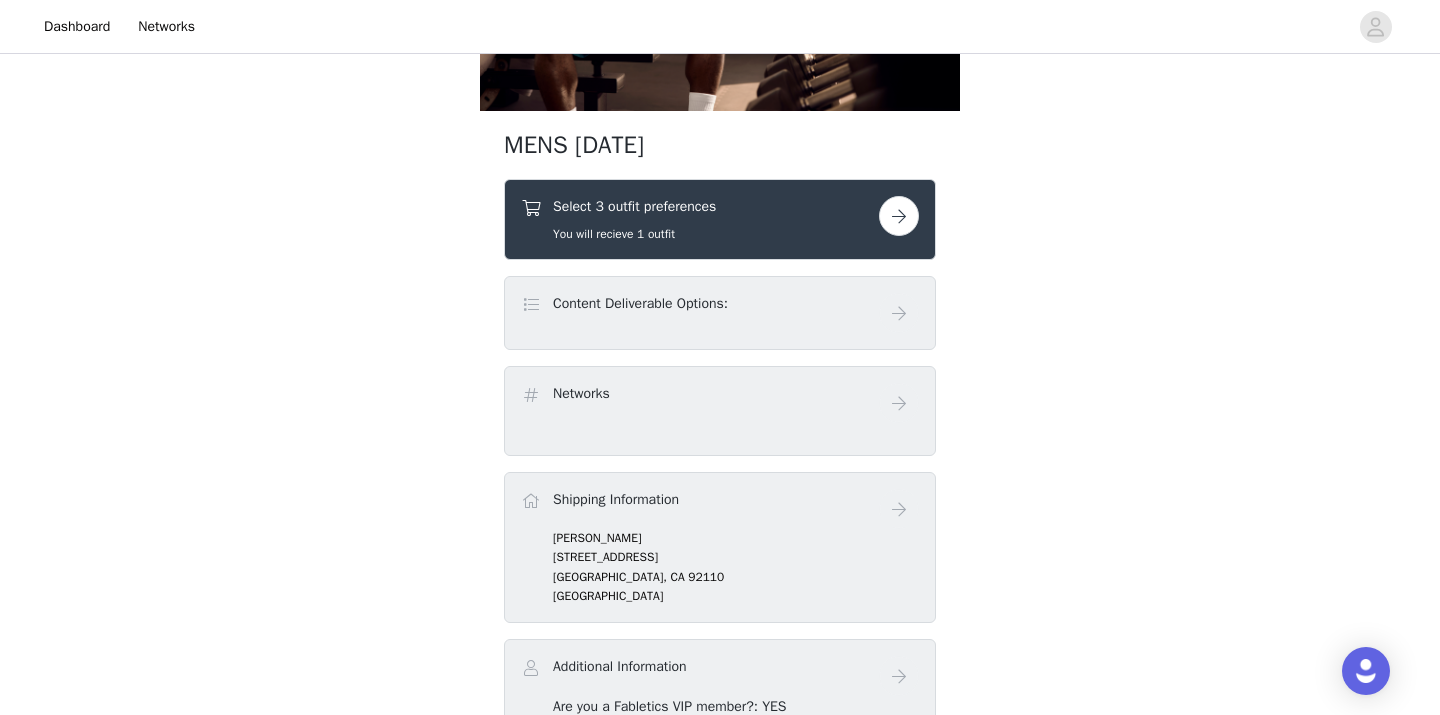click at bounding box center [899, 216] 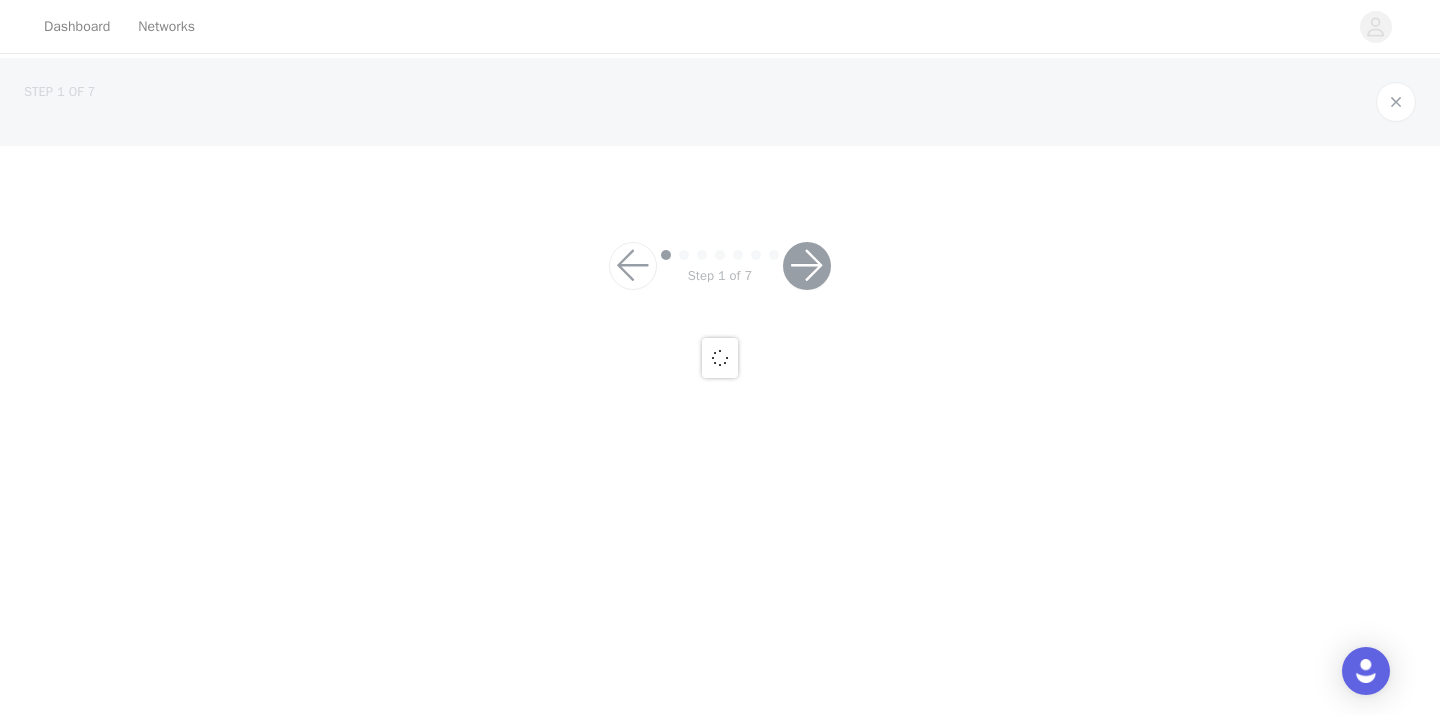 scroll, scrollTop: 0, scrollLeft: 0, axis: both 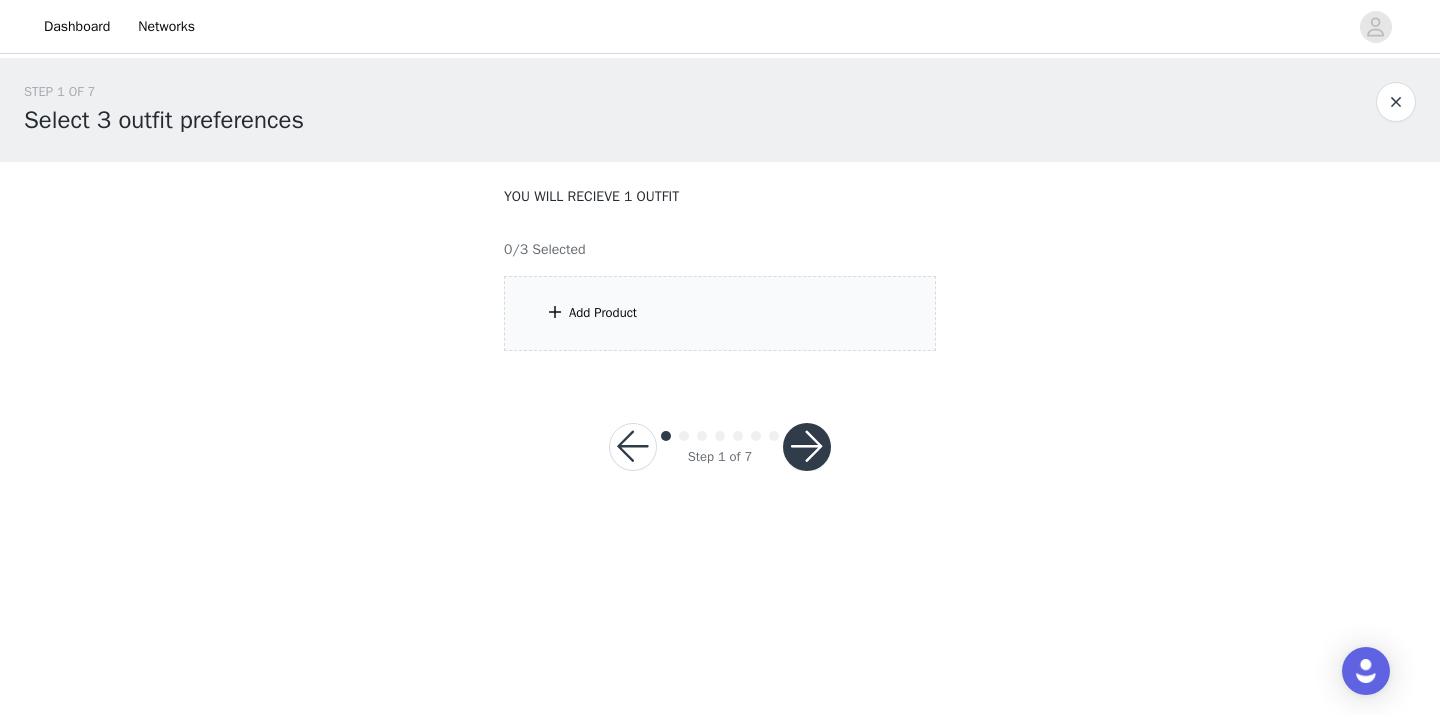 click on "Add Product" at bounding box center (720, 313) 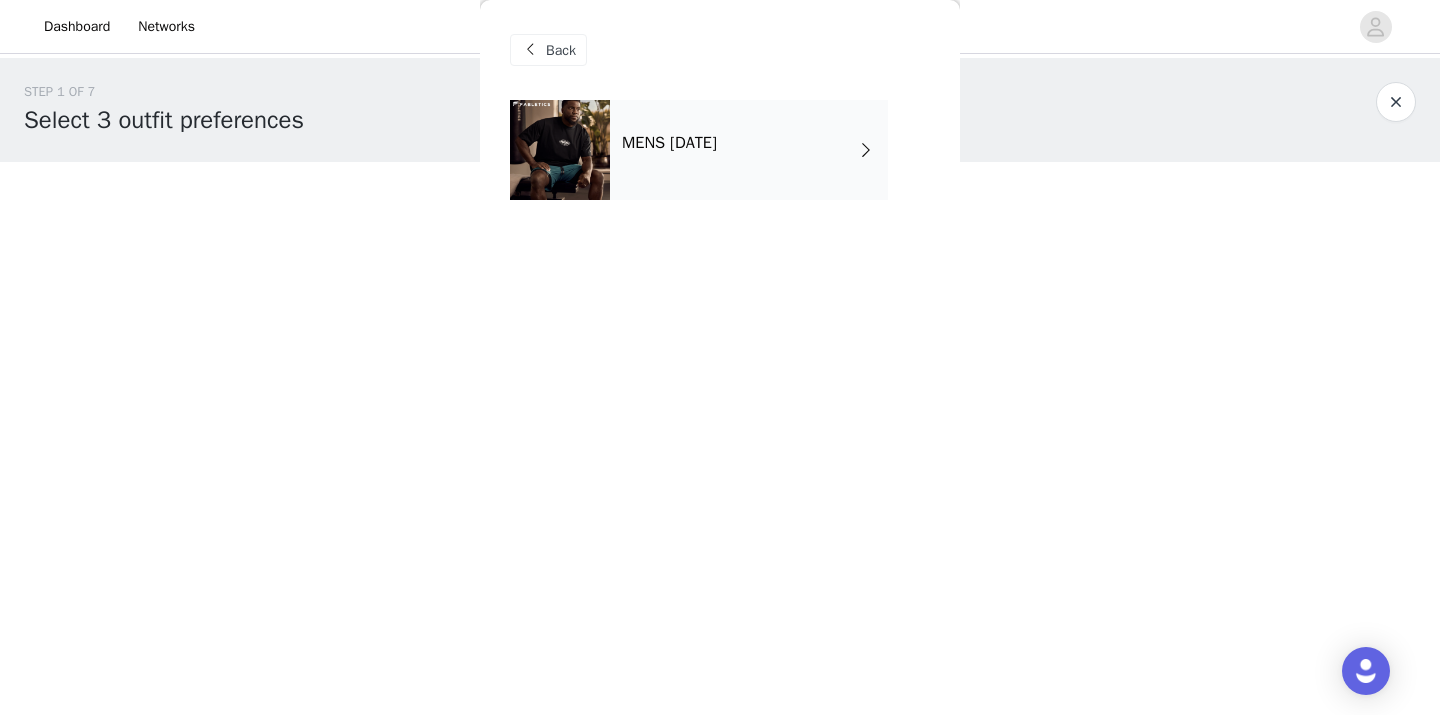 click on "MENS [DATE]" at bounding box center (749, 150) 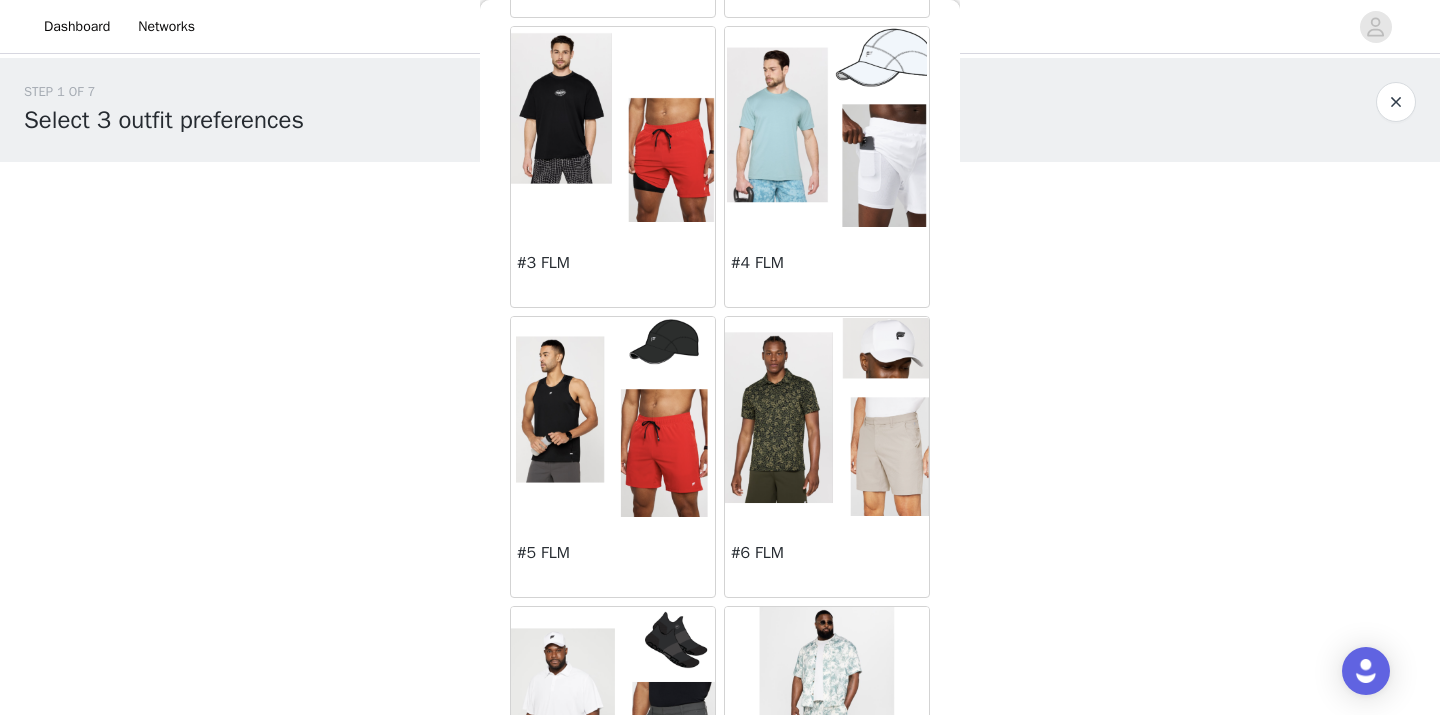 scroll, scrollTop: 373, scrollLeft: 0, axis: vertical 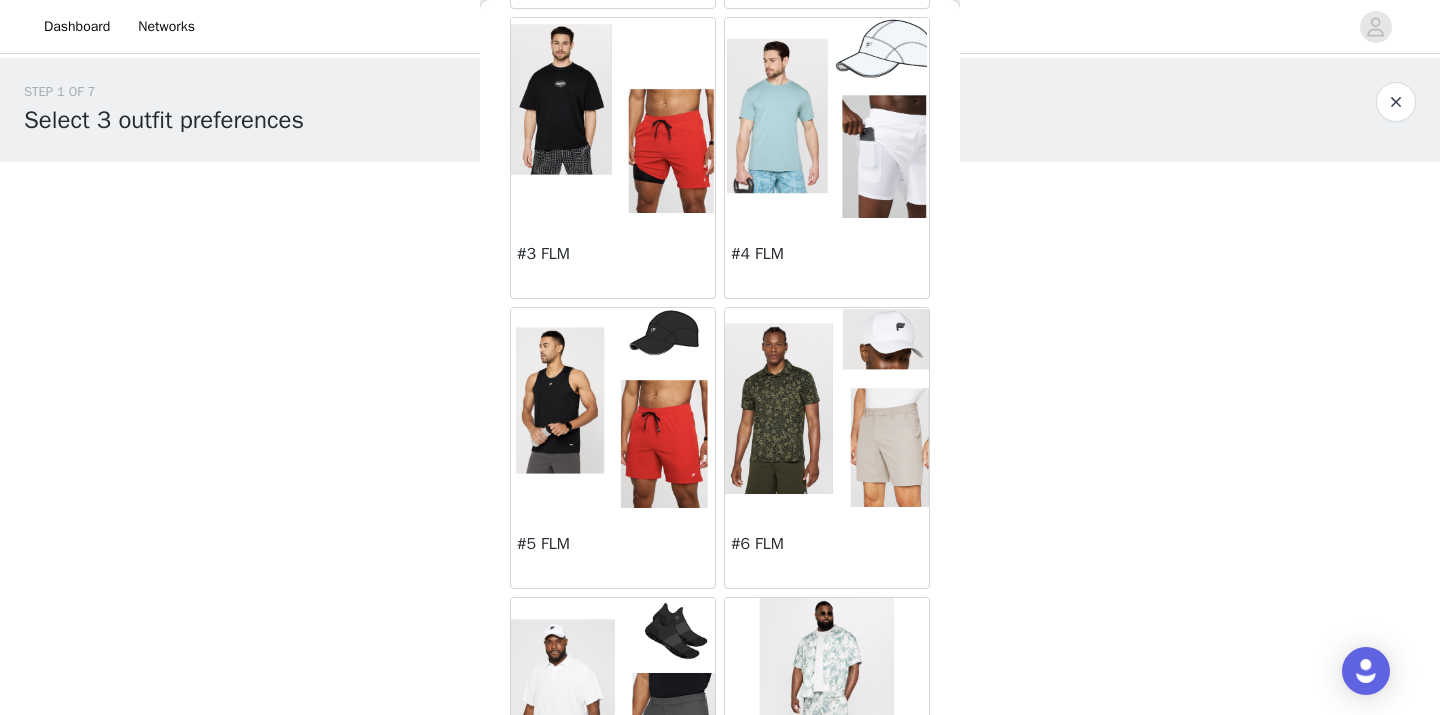 click at bounding box center (613, 408) 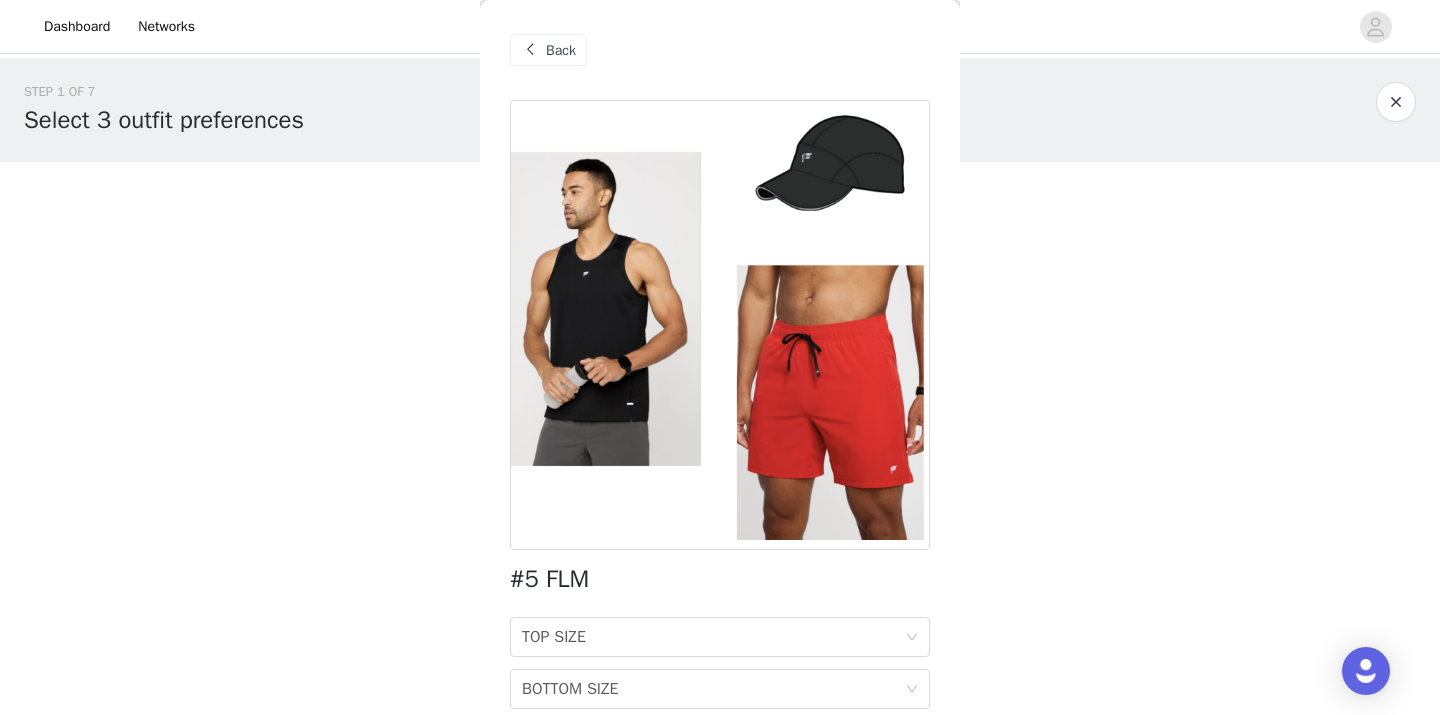 scroll, scrollTop: 82, scrollLeft: 0, axis: vertical 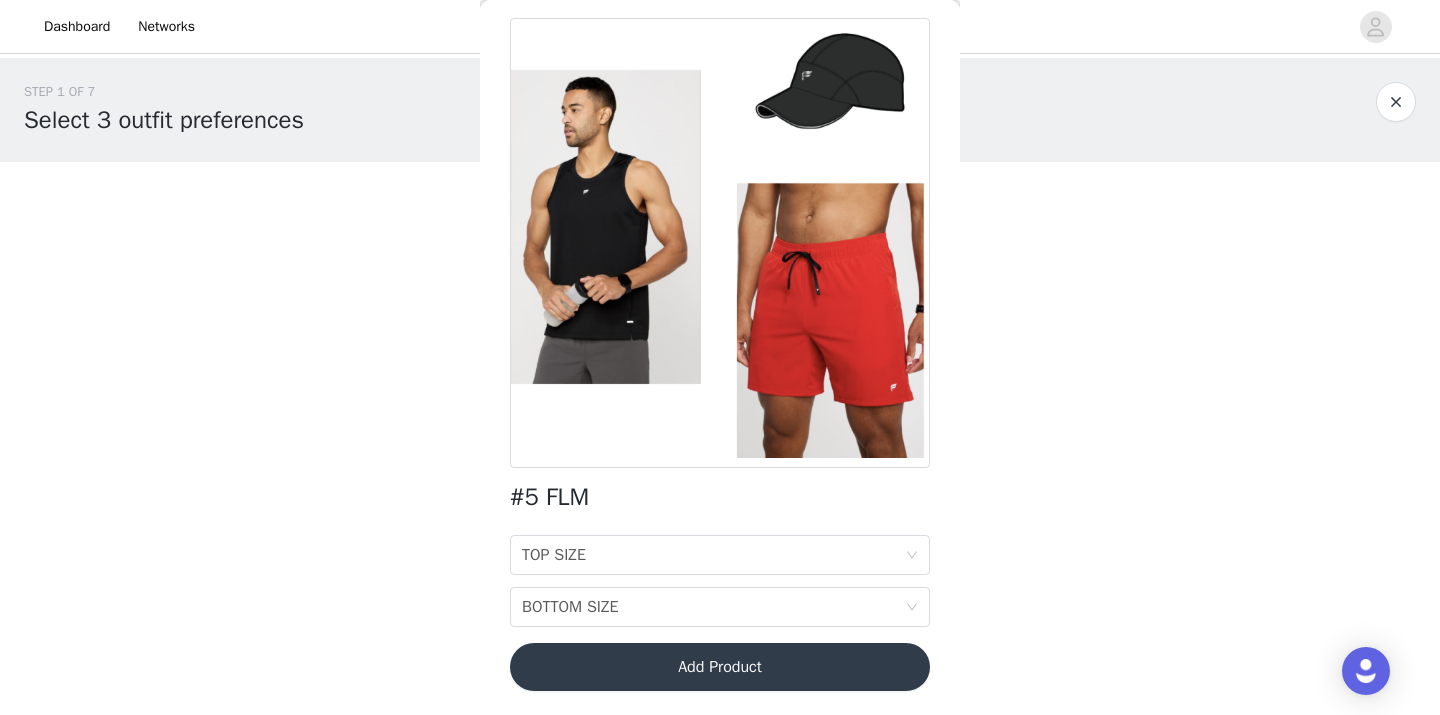 click on "#5 FLM               TOP SIZE TOP SIZE BOTTOM SIZE BOTTOM SIZE     Add Product" at bounding box center (720, 366) 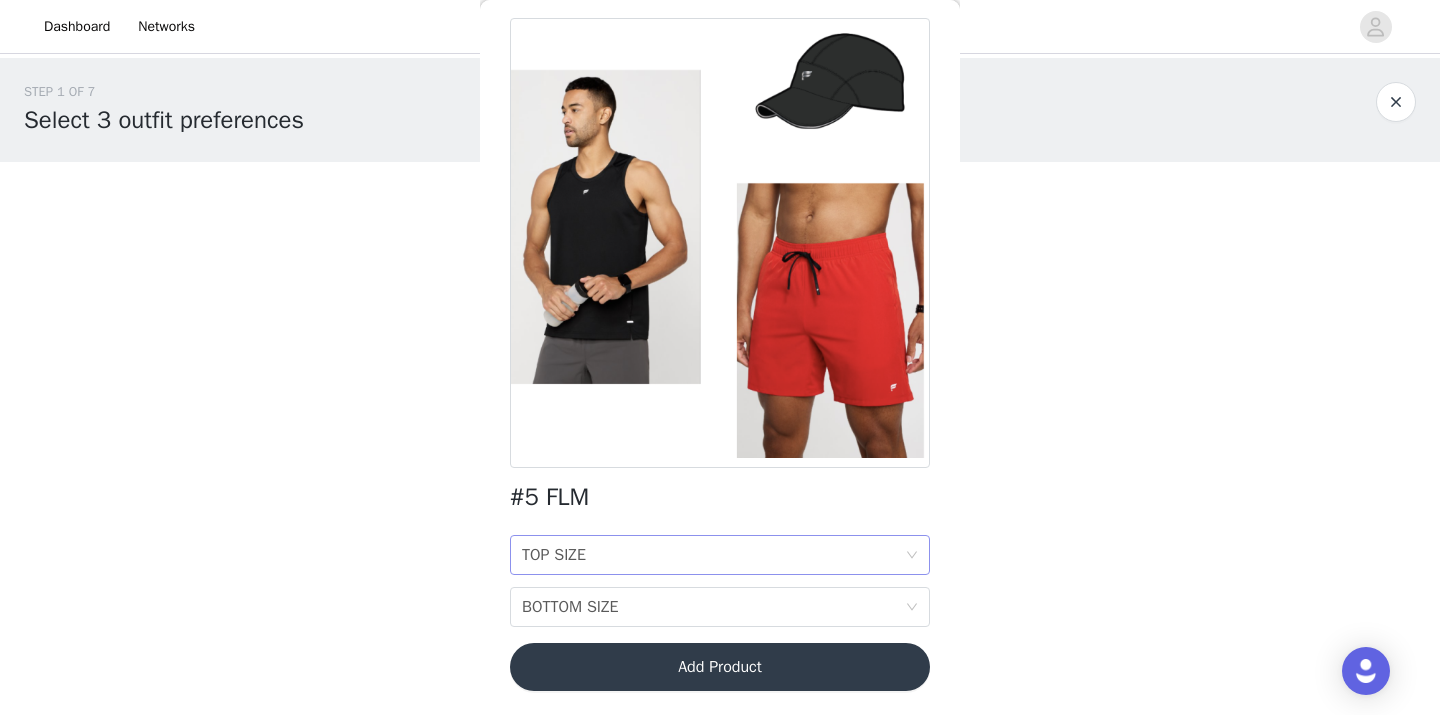 click on "TOP SIZE TOP SIZE" at bounding box center (713, 555) 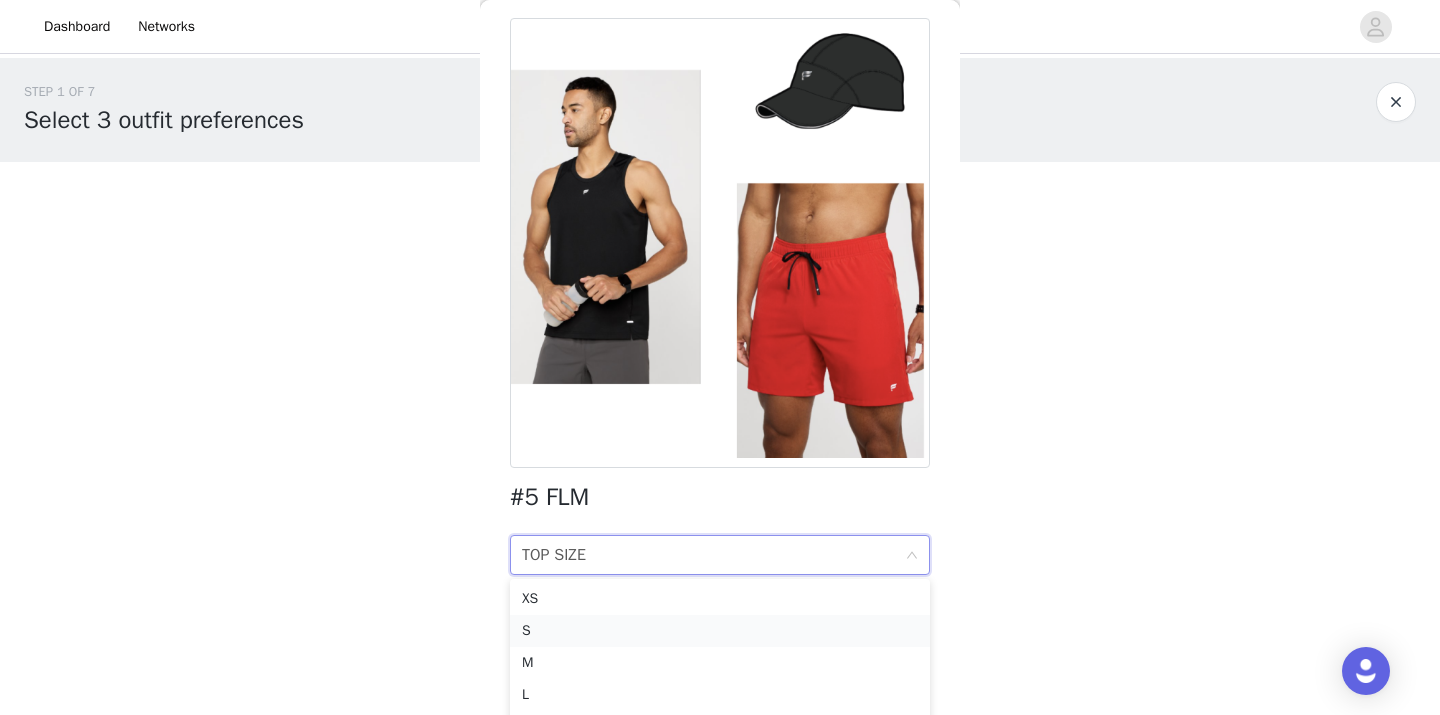 click on "S" at bounding box center (720, 631) 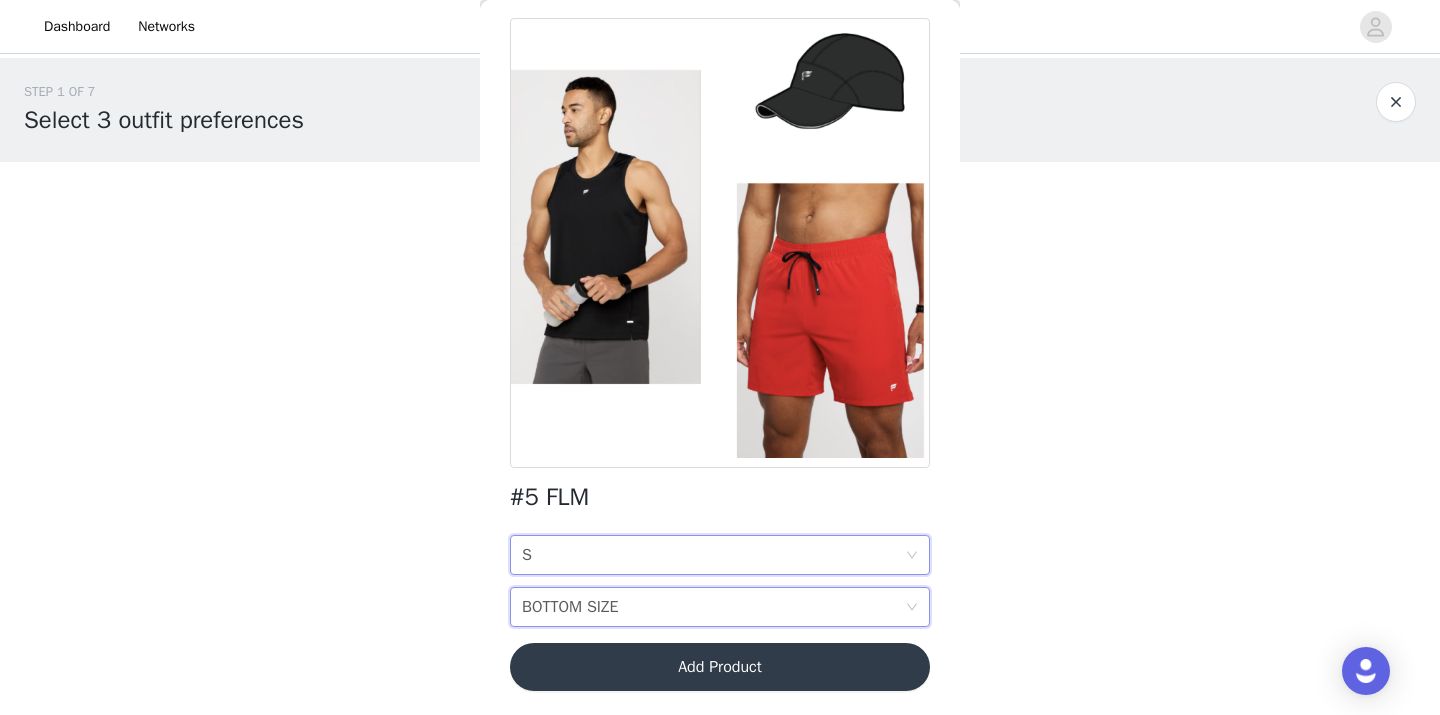 click on "BOTTOM SIZE BOTTOM SIZE" at bounding box center [713, 607] 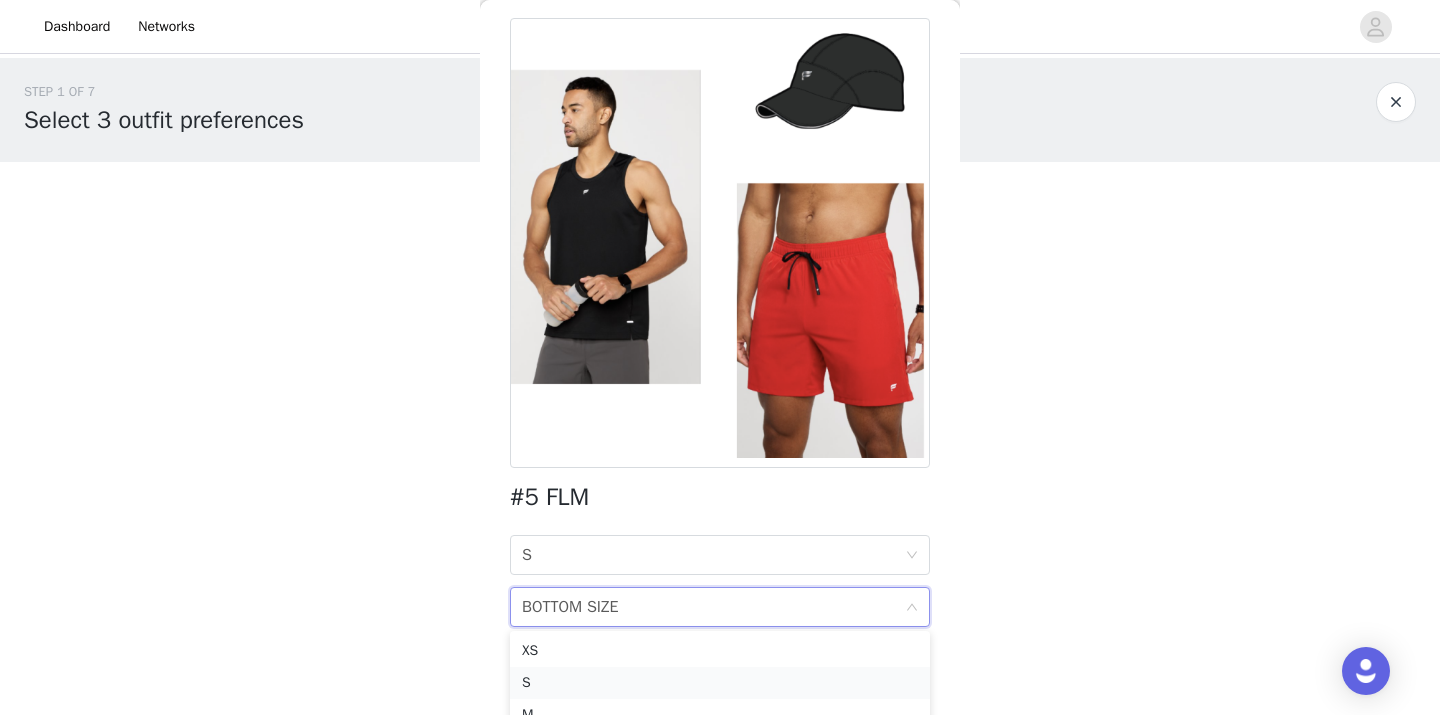 click on "S" at bounding box center [720, 683] 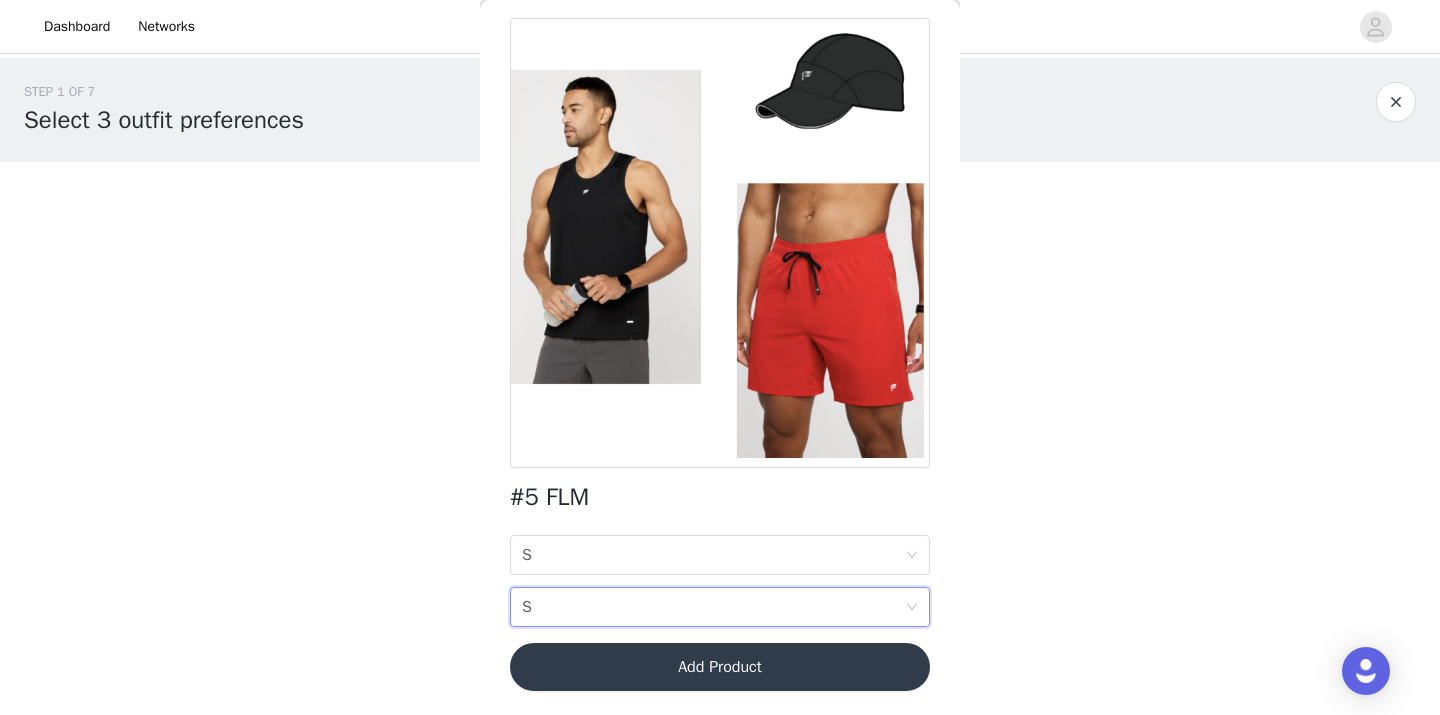 click on "Dashboard Networks
STEP 1 OF 7
Select 3 outfit preferences
YOU WILL RECIEVE 1 OUTFIT       0/3 Selected           Add Product       Back     #5 FLM               TOP SIZE S BOTTOM SIZE S     Add Product
Step 1 of 7
XS S M L XL XXL 2X 3X 4X XS S M L XL XXL 2X 3X 4X" at bounding box center (720, 357) 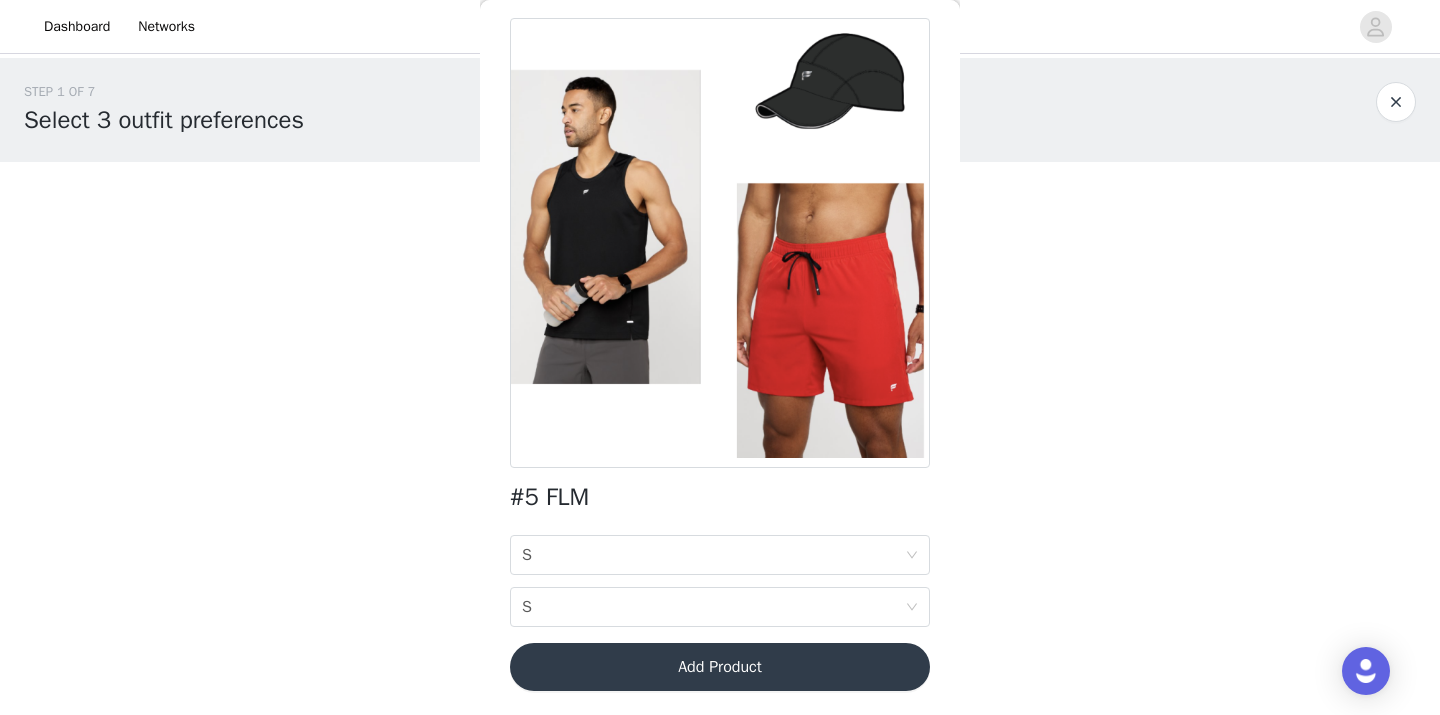 click on "Add Product" at bounding box center (720, 667) 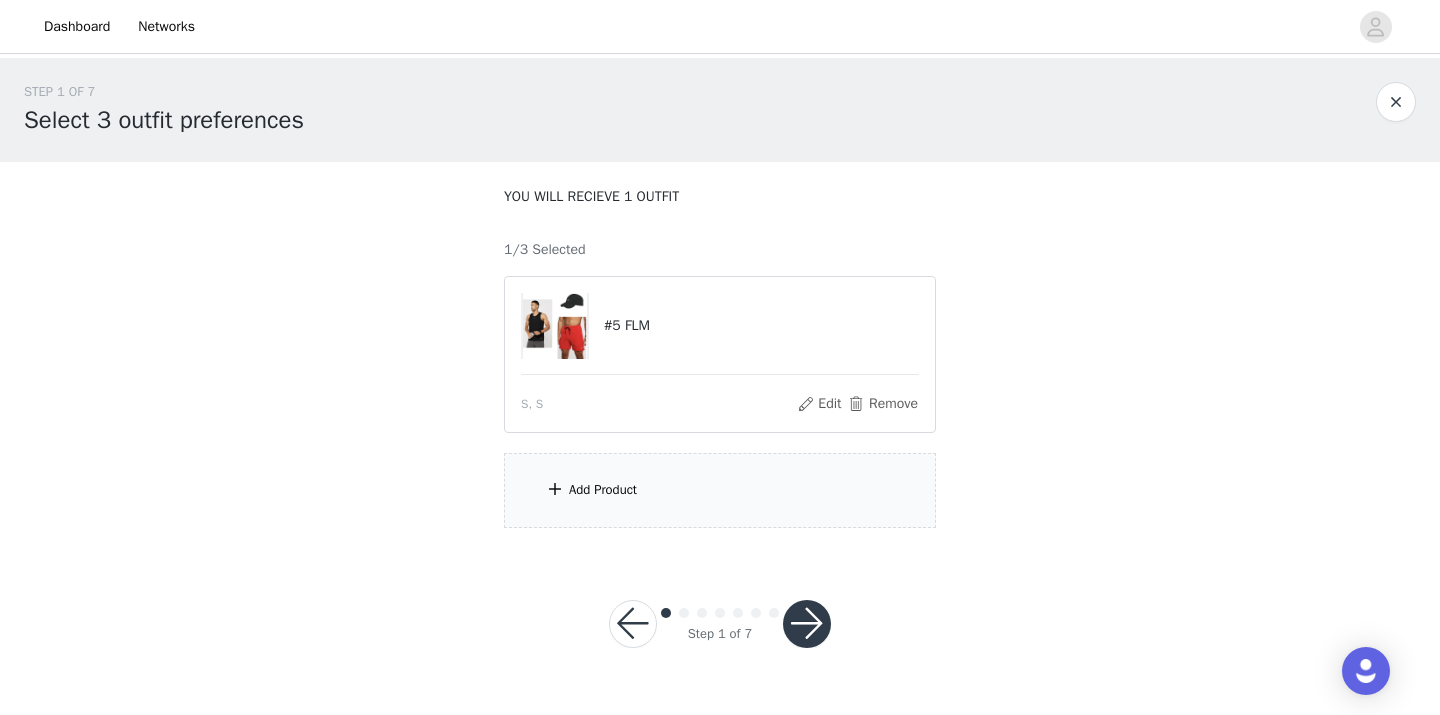 click at bounding box center [807, 624] 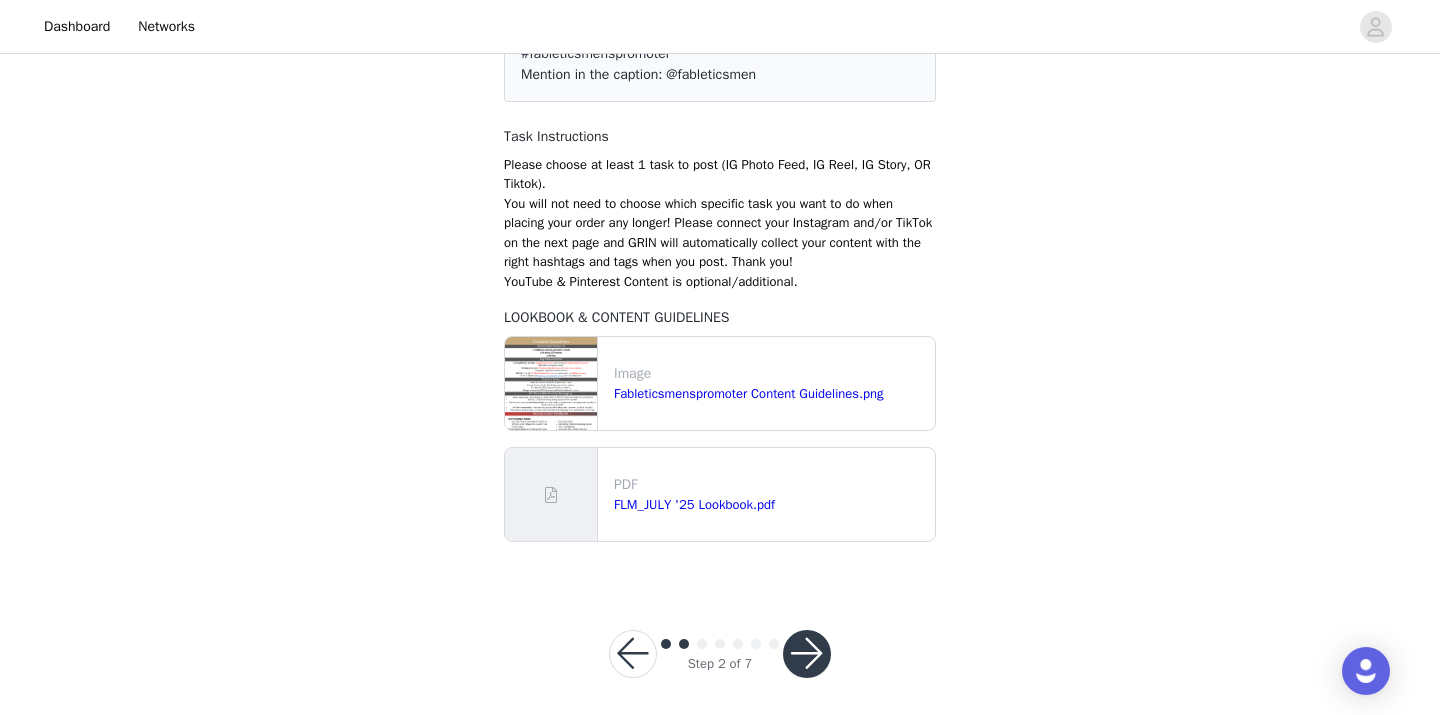 scroll, scrollTop: 221, scrollLeft: 0, axis: vertical 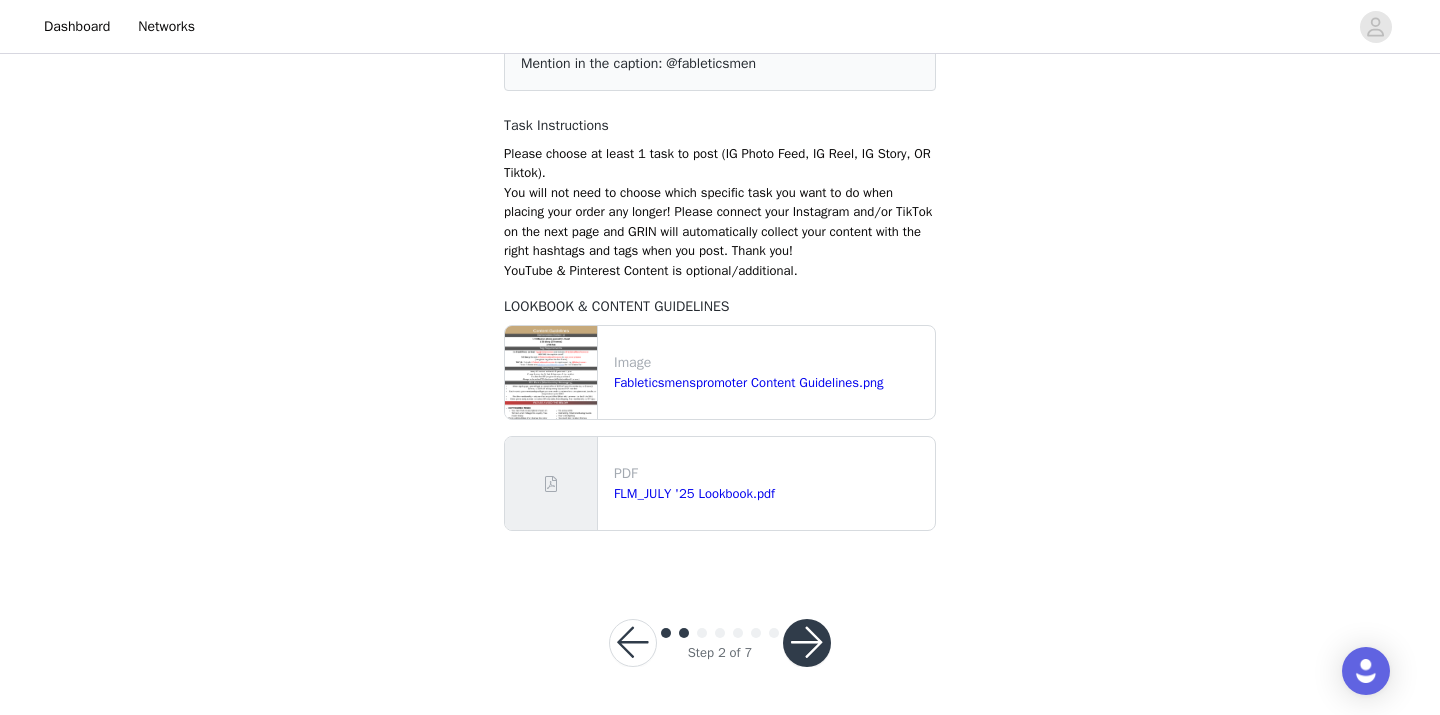 click at bounding box center (807, 643) 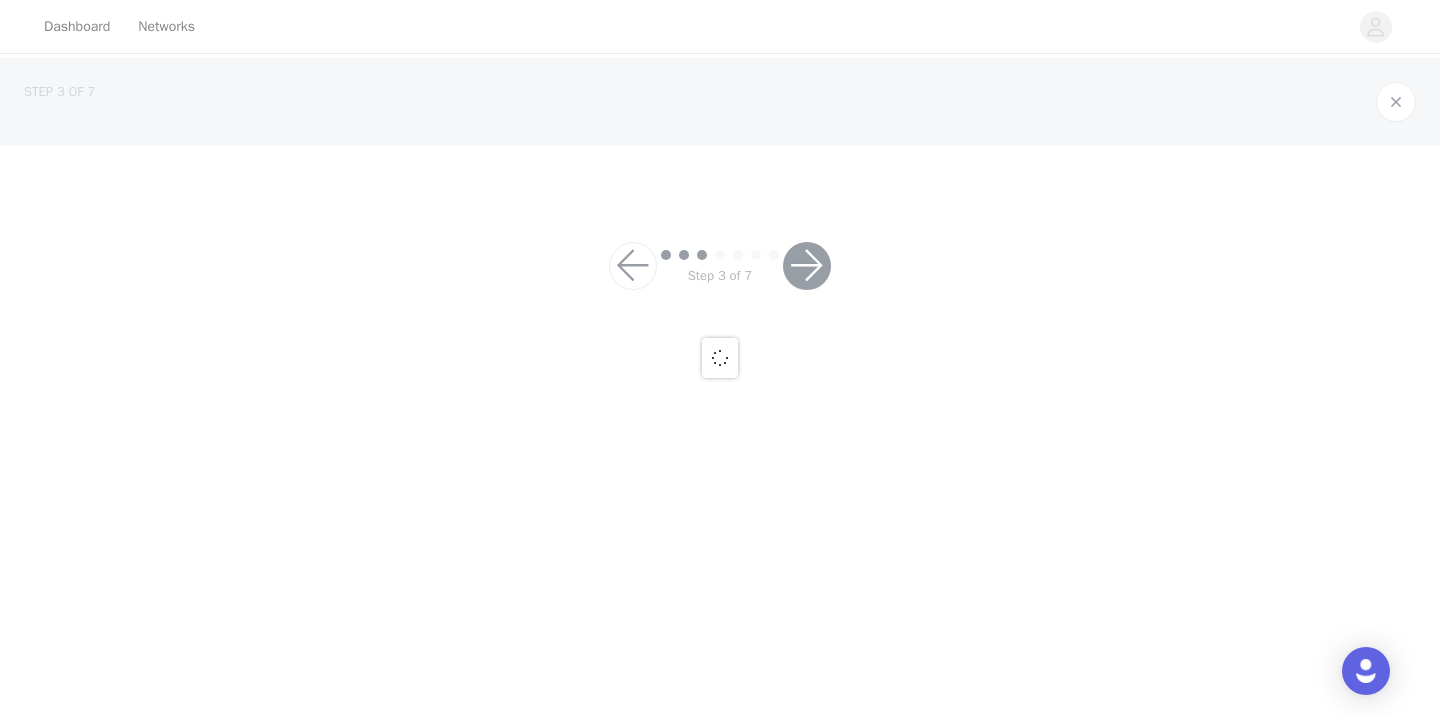 scroll, scrollTop: 0, scrollLeft: 0, axis: both 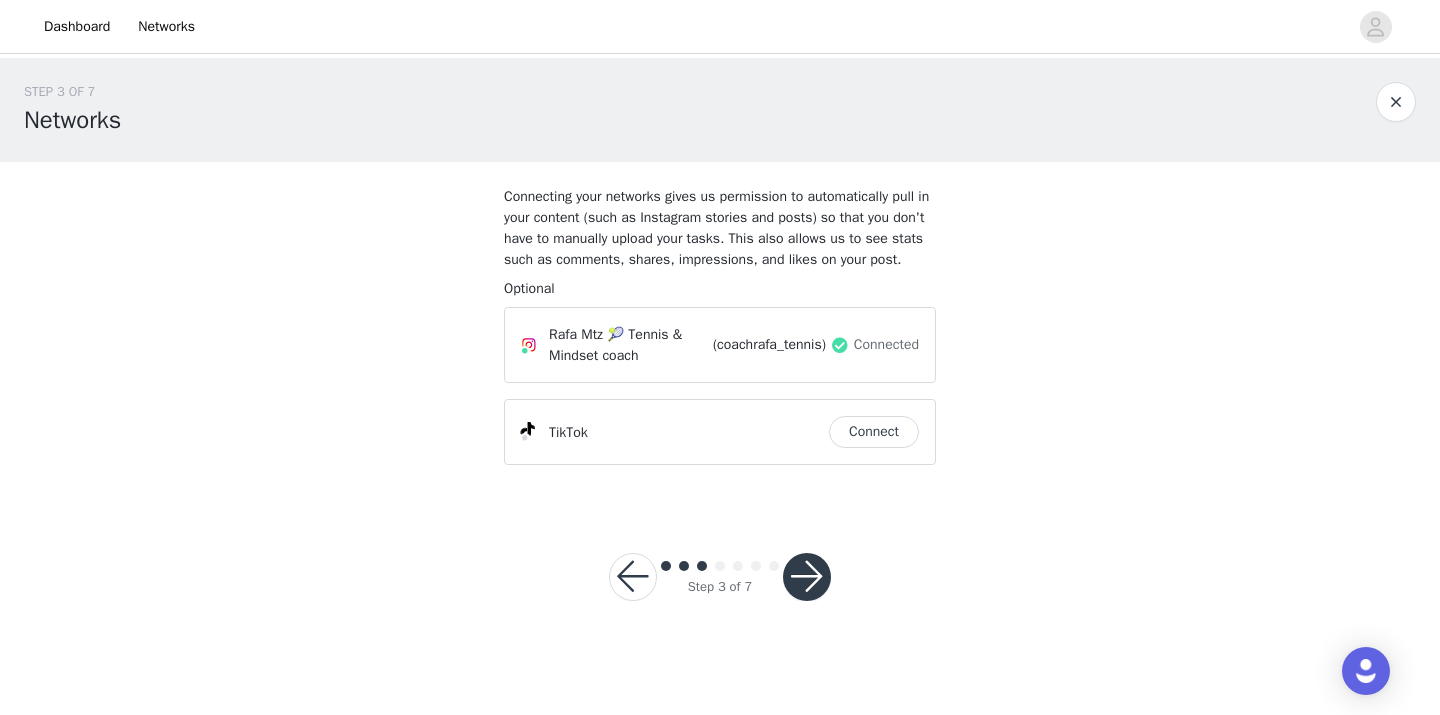 click at bounding box center (807, 577) 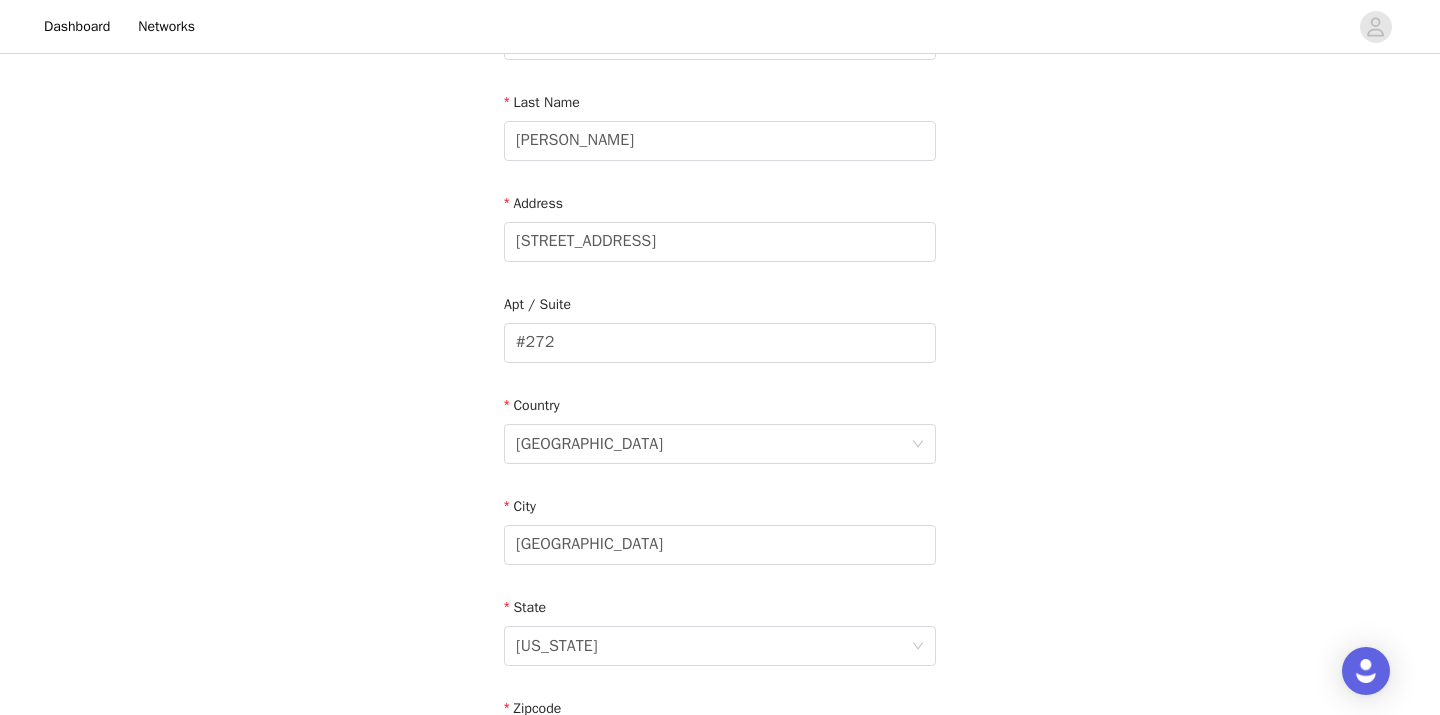 scroll, scrollTop: 648, scrollLeft: 0, axis: vertical 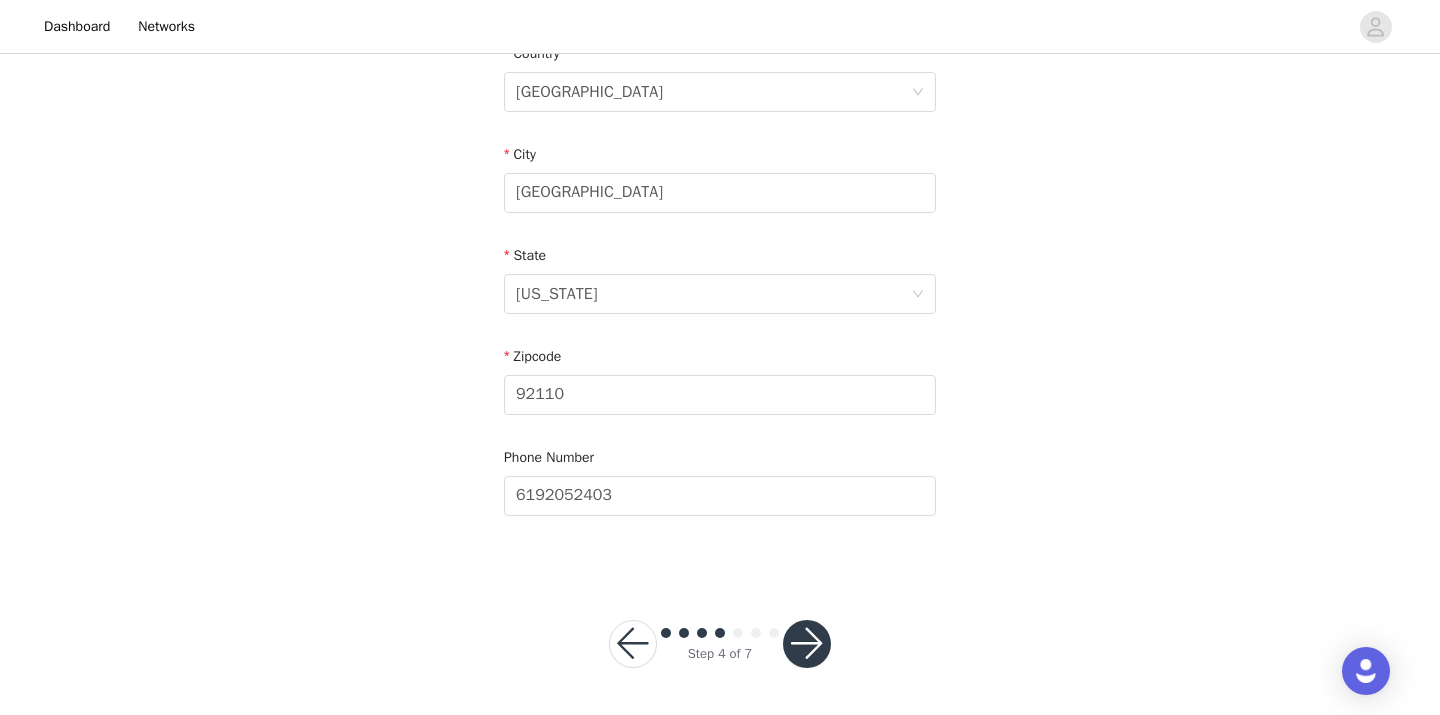 click at bounding box center (807, 644) 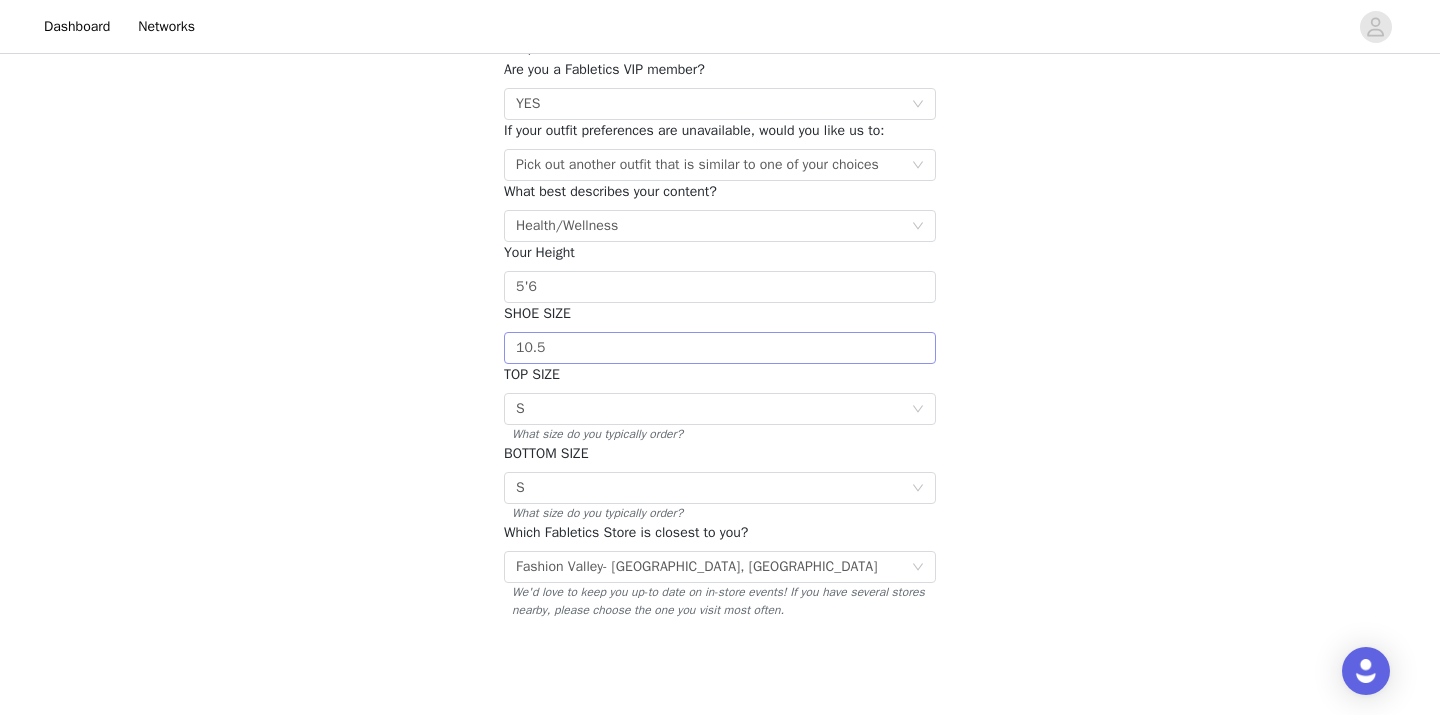 scroll, scrollTop: 282, scrollLeft: 0, axis: vertical 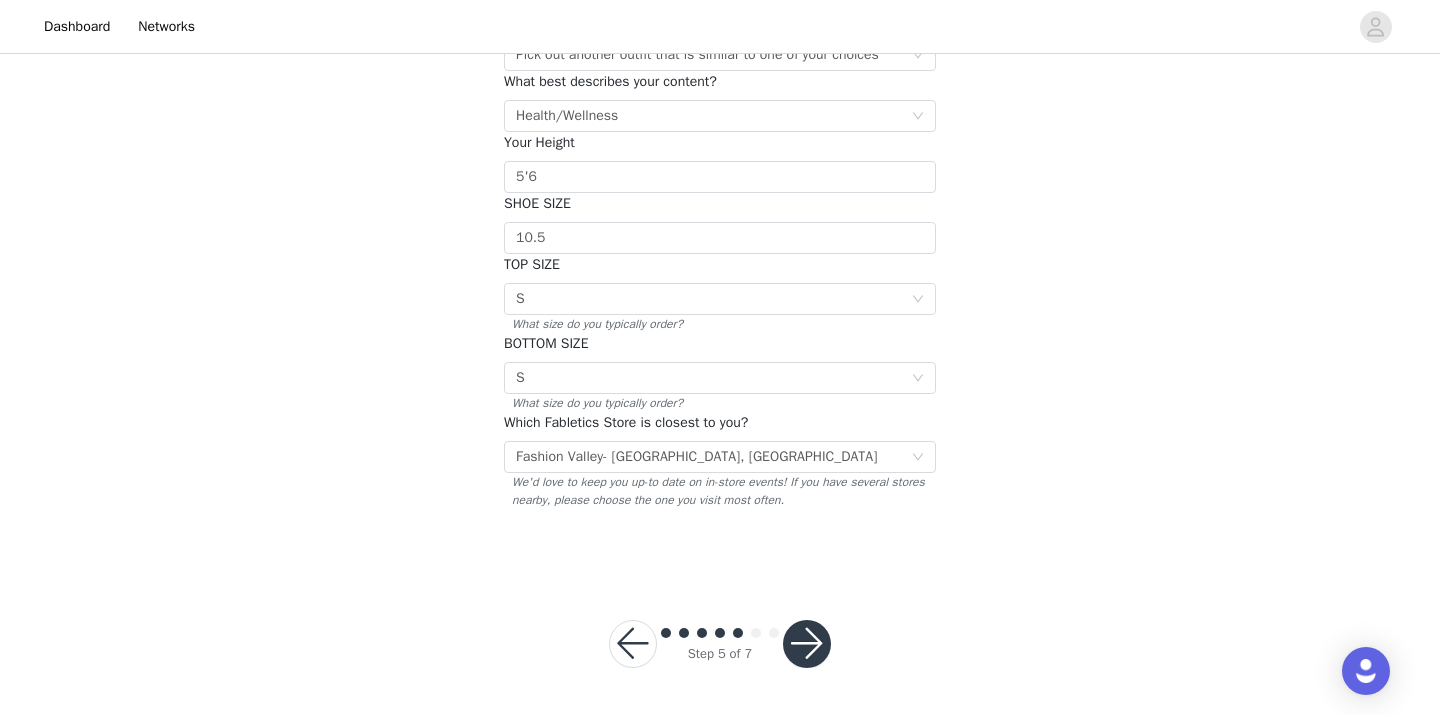 click at bounding box center [807, 644] 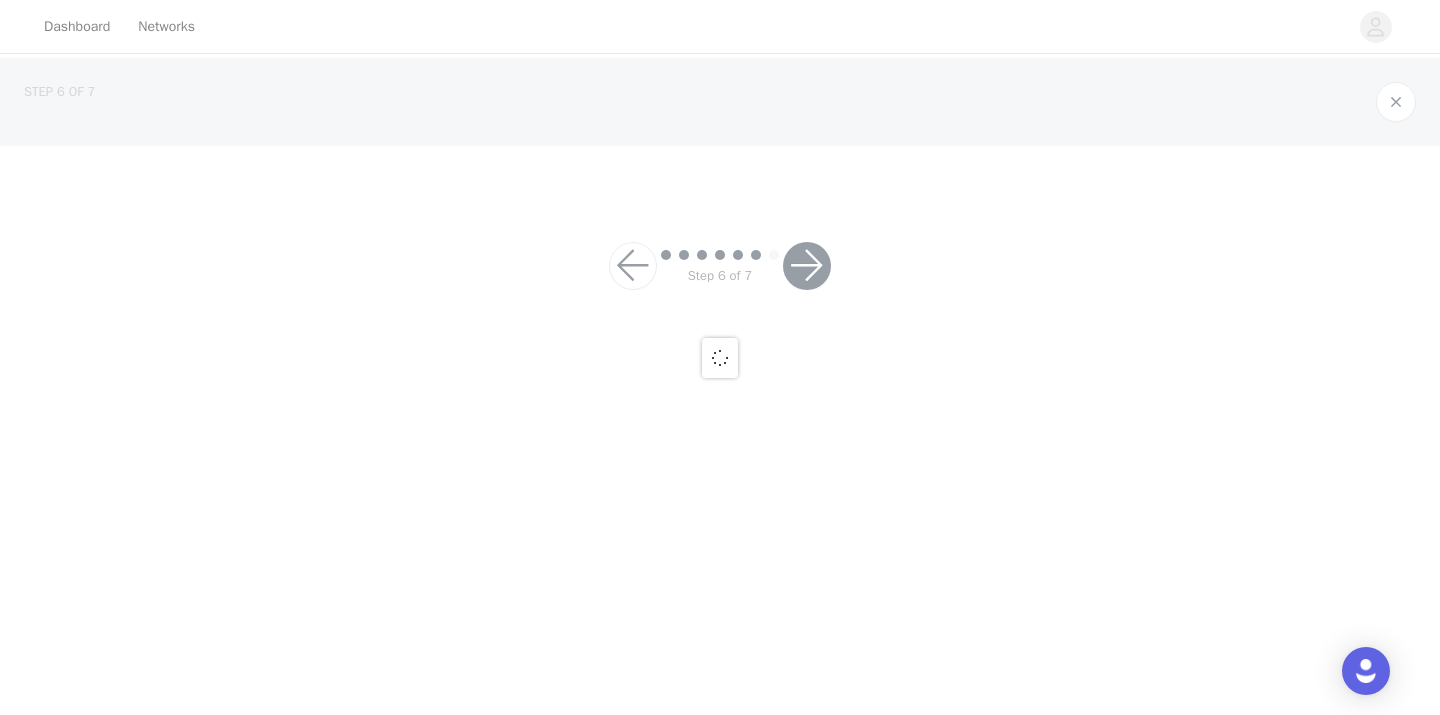 scroll, scrollTop: 0, scrollLeft: 0, axis: both 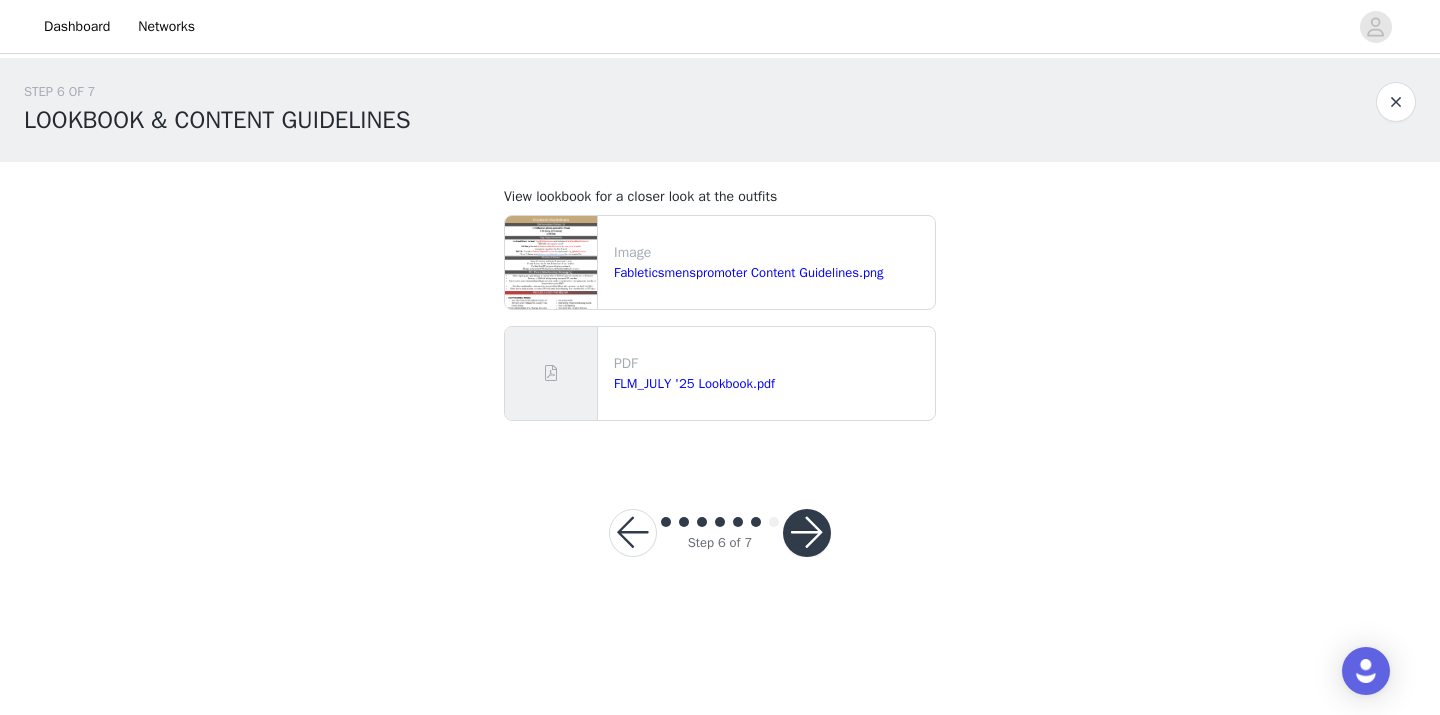 click at bounding box center (807, 533) 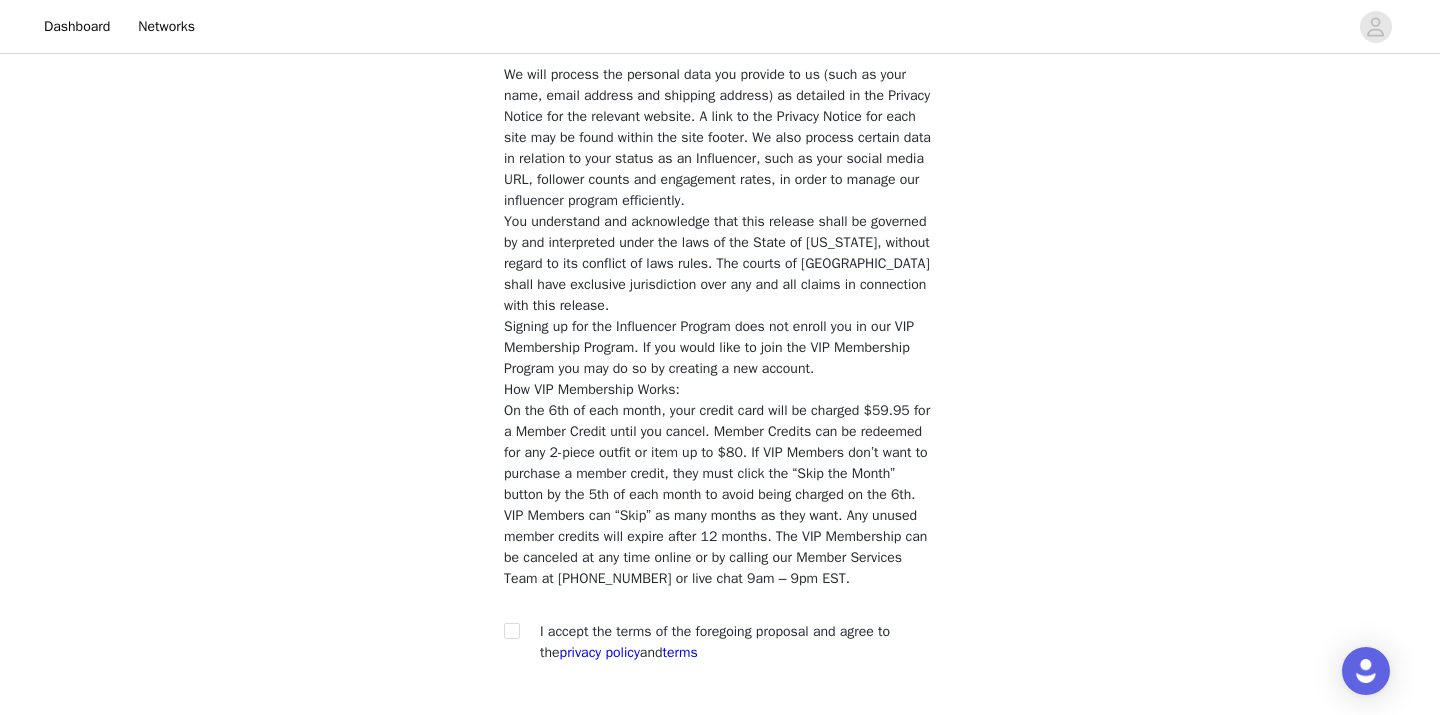 scroll, scrollTop: 1700, scrollLeft: 0, axis: vertical 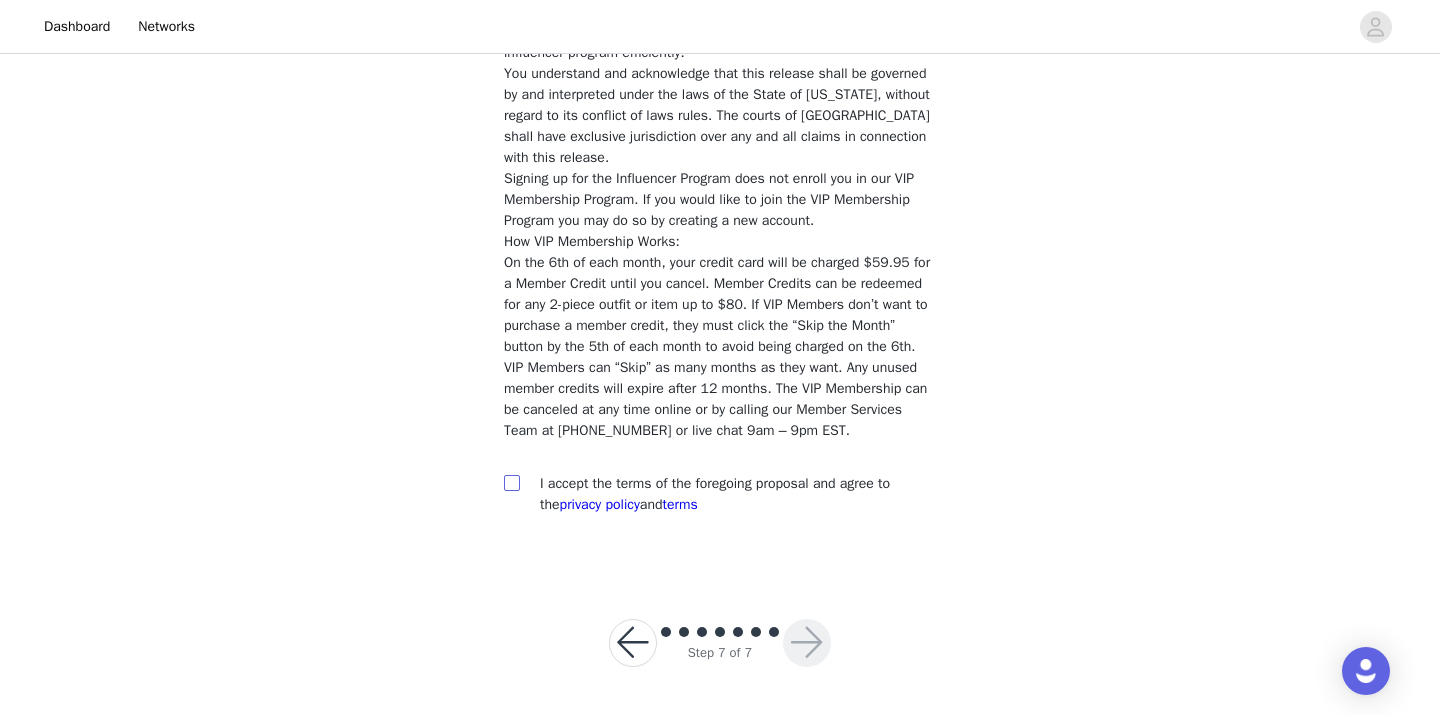 click at bounding box center [512, 483] 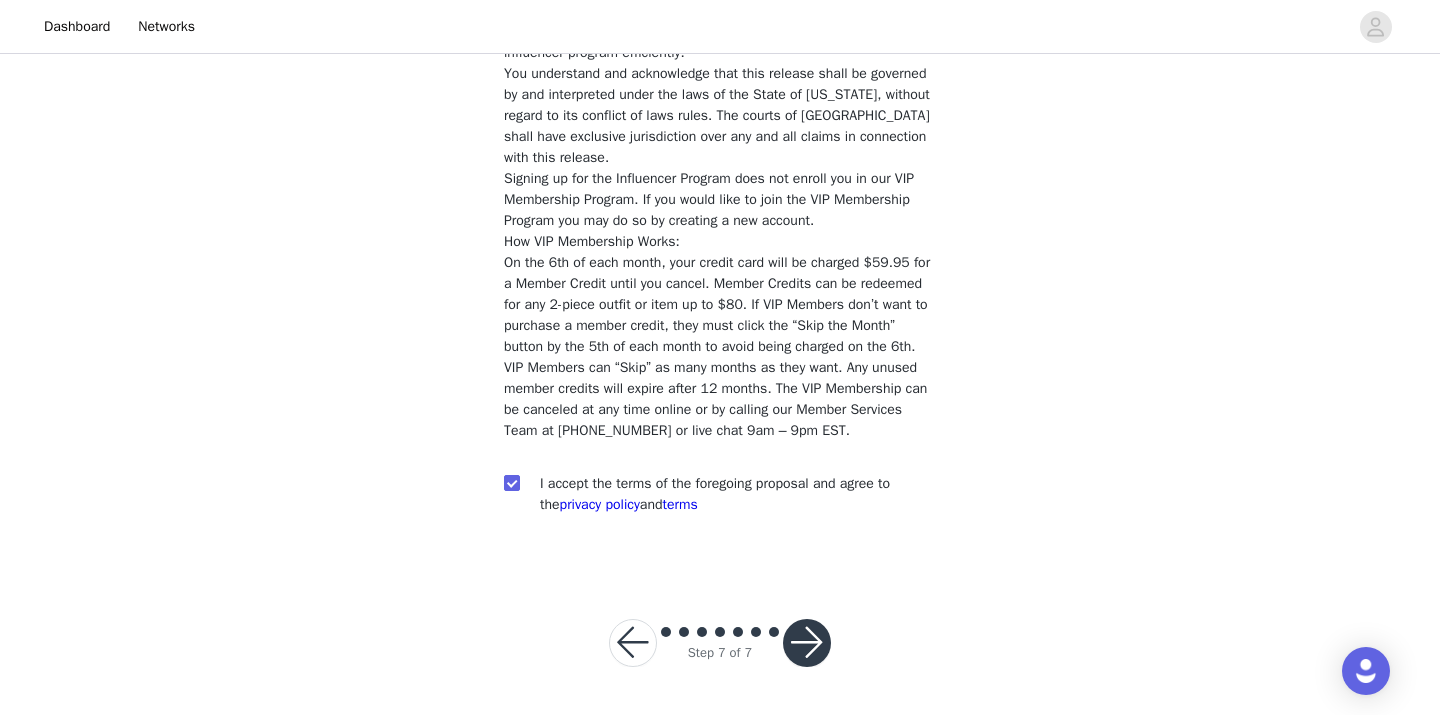 click at bounding box center (807, 643) 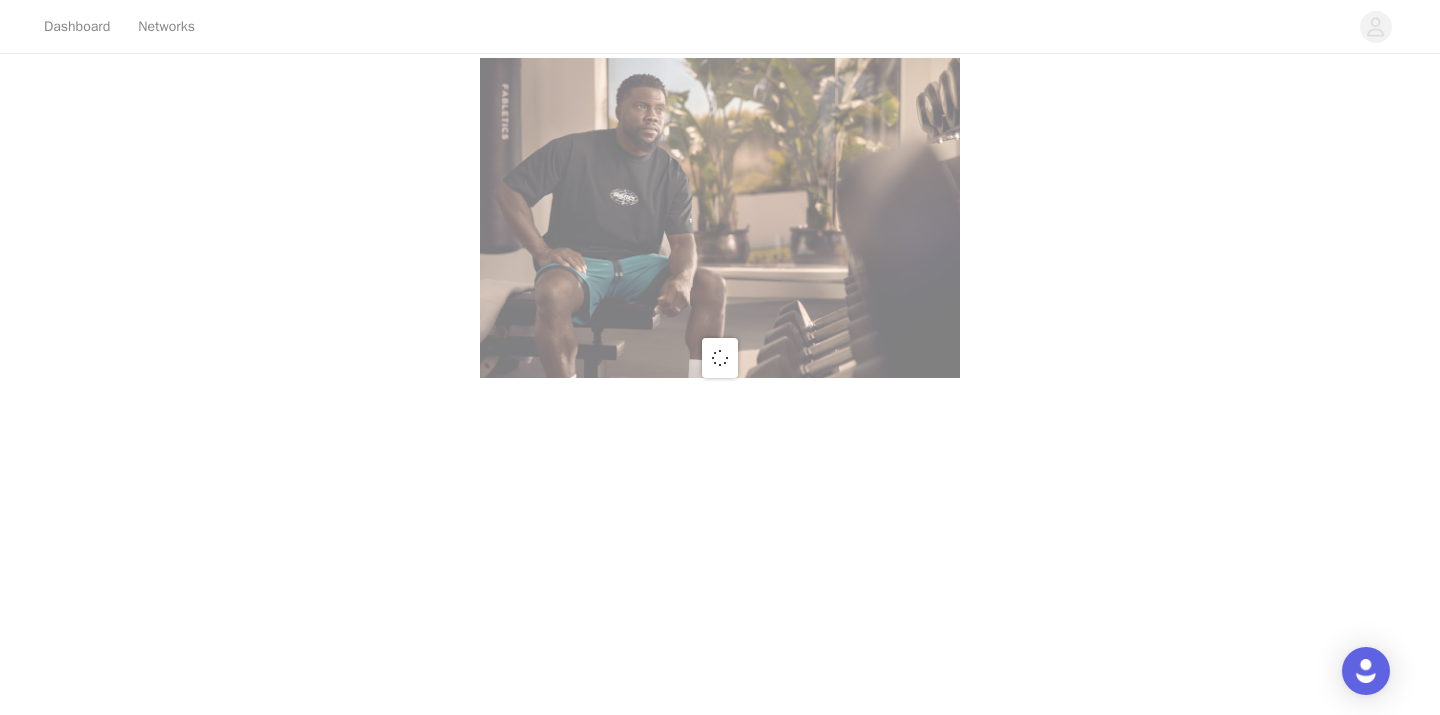 scroll, scrollTop: 0, scrollLeft: 0, axis: both 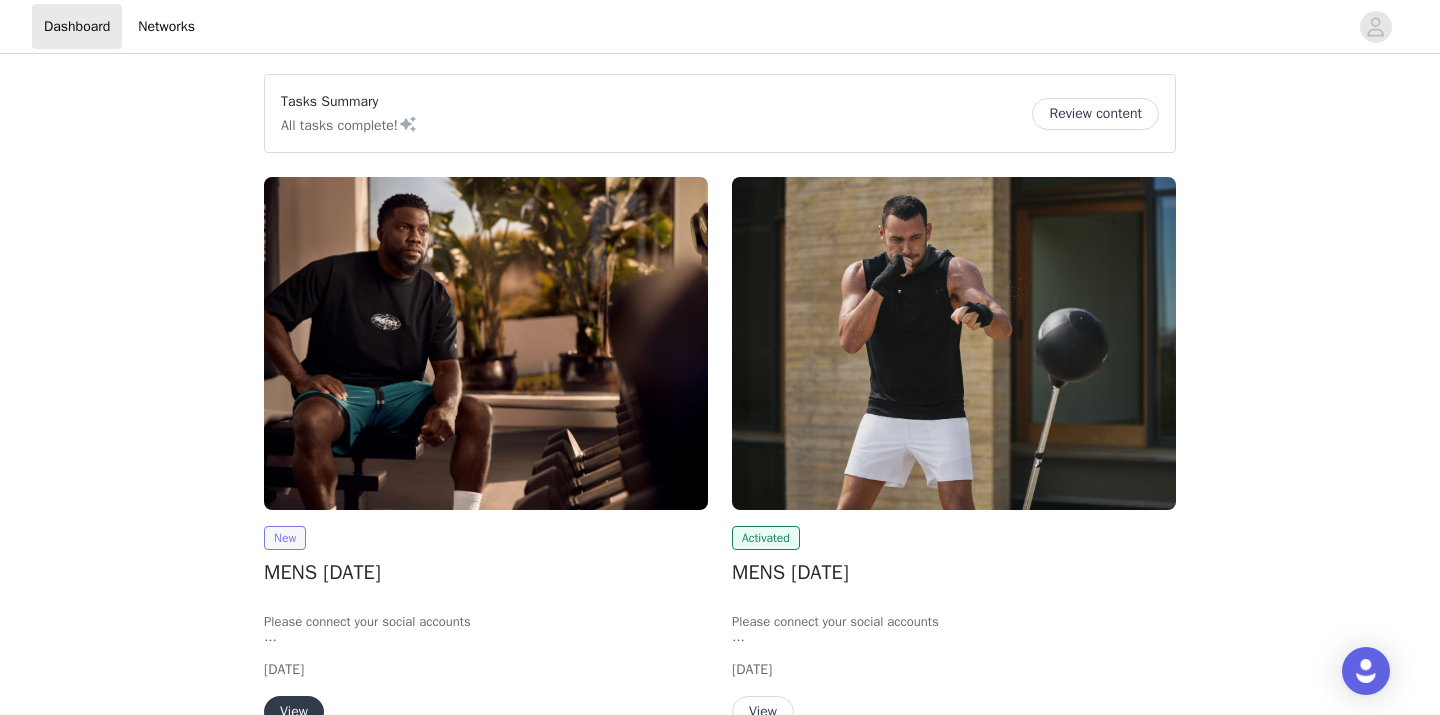 click on "New" at bounding box center (285, 538) 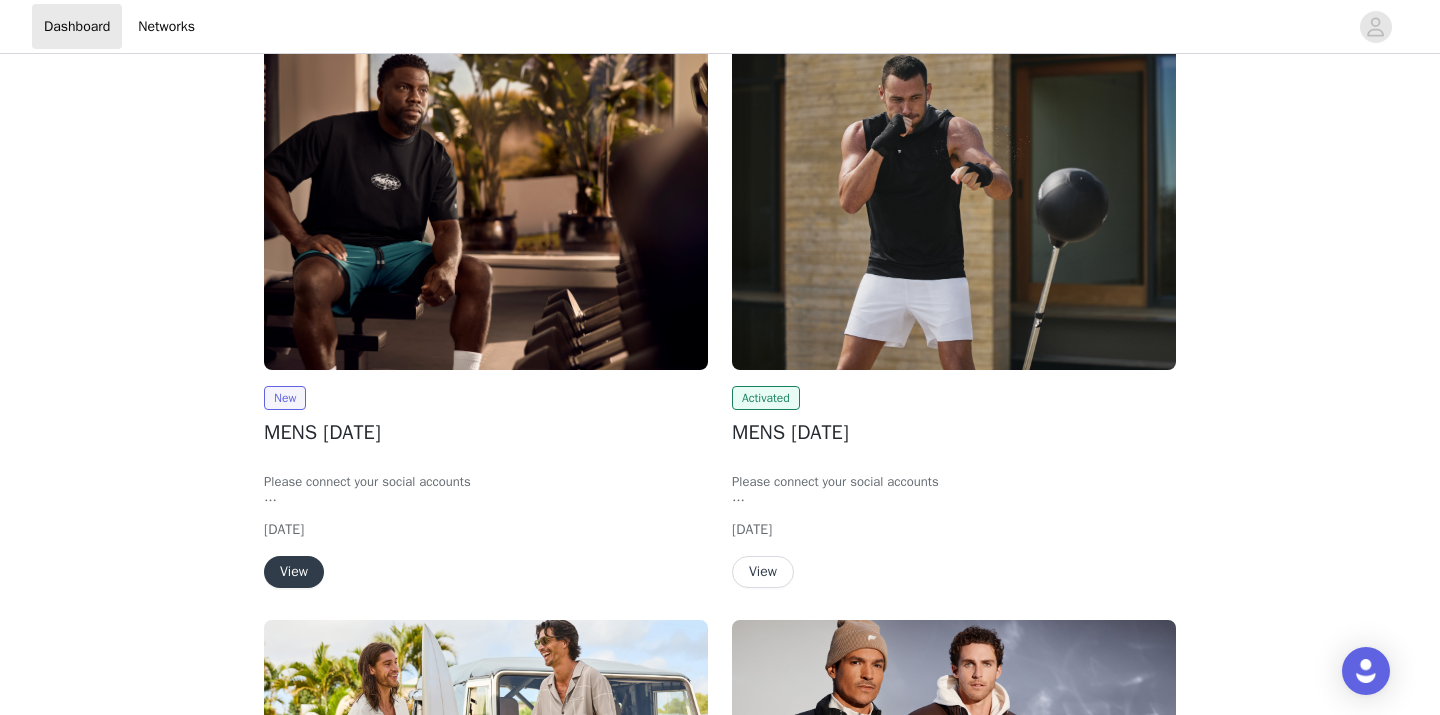 scroll, scrollTop: 139, scrollLeft: 0, axis: vertical 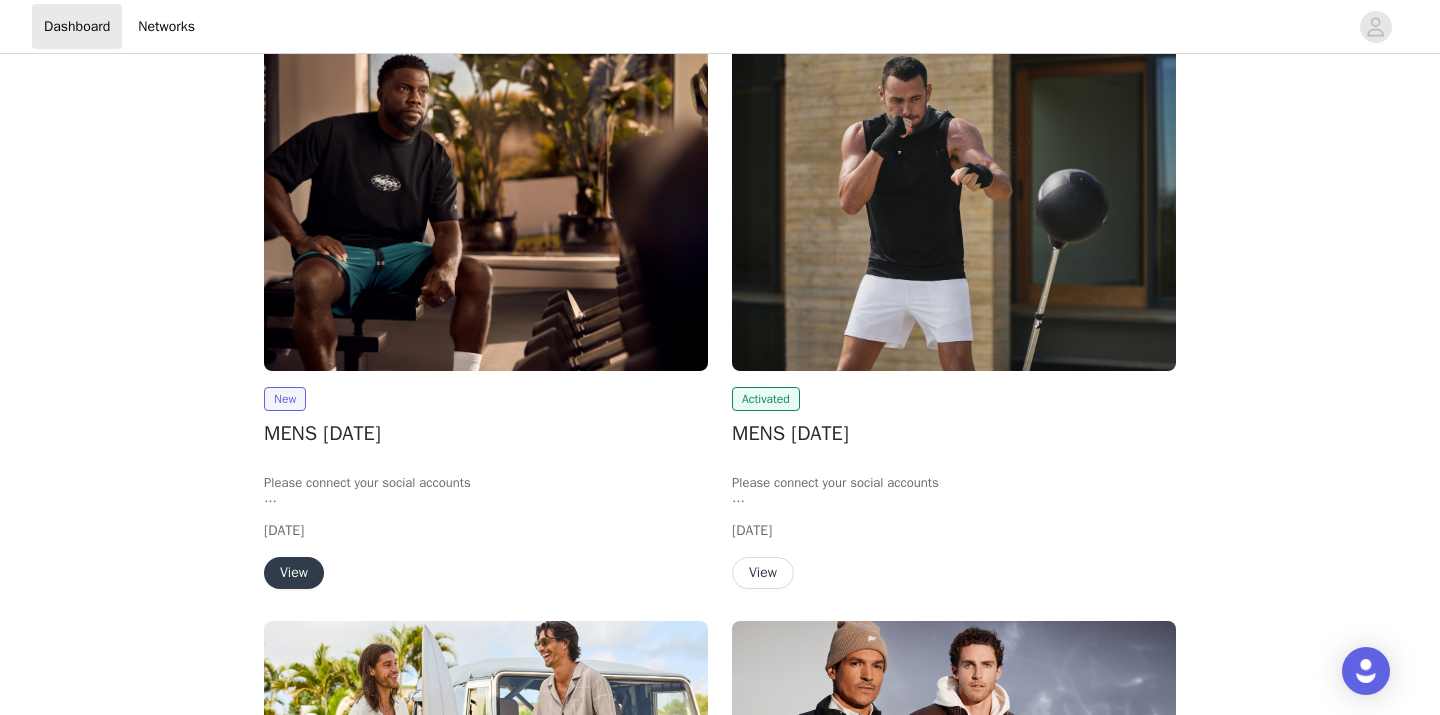 click on "New    MENS [DATE]
Please connect your social accounts
Fill out the information in every section
Click the  "submit proposal"  button at the end of the form.
*We are only able to ship to U.S. addresses
[DATE]       View" at bounding box center [486, 488] 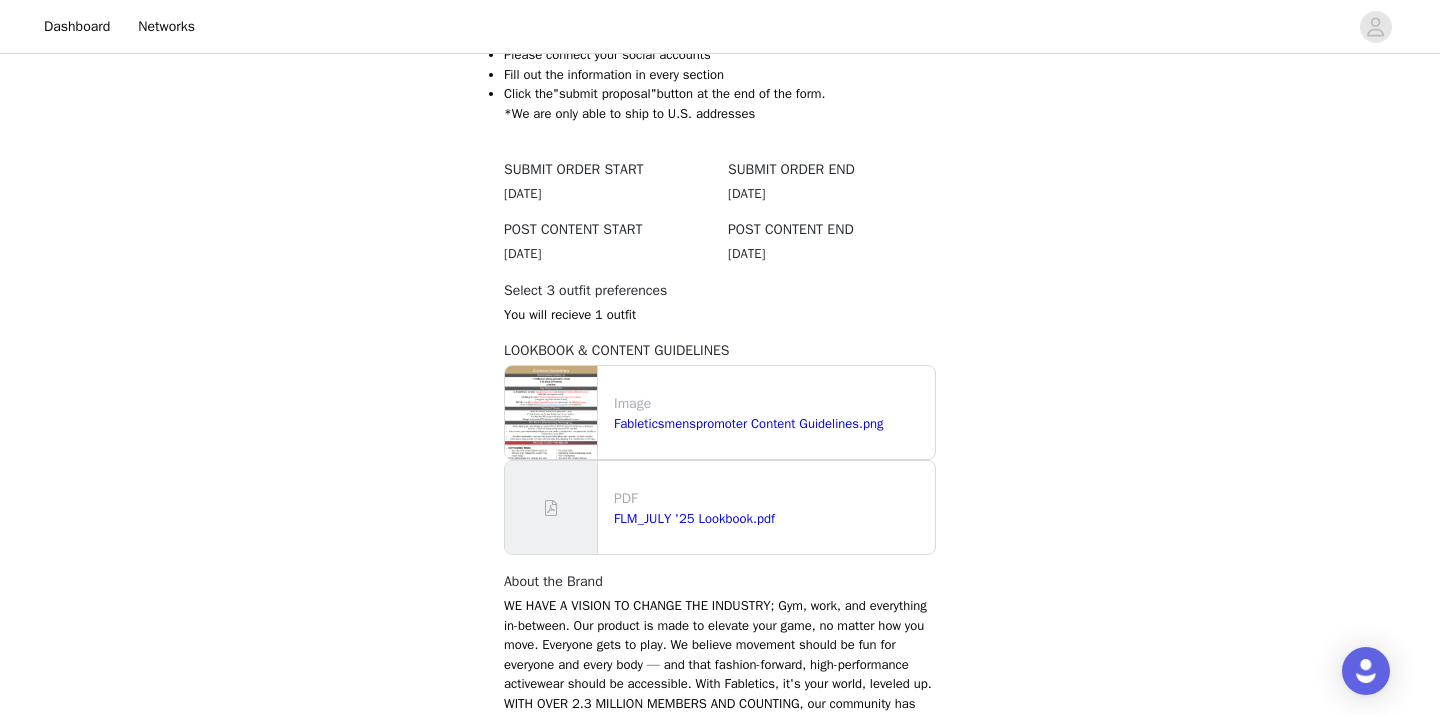 scroll, scrollTop: 758, scrollLeft: 0, axis: vertical 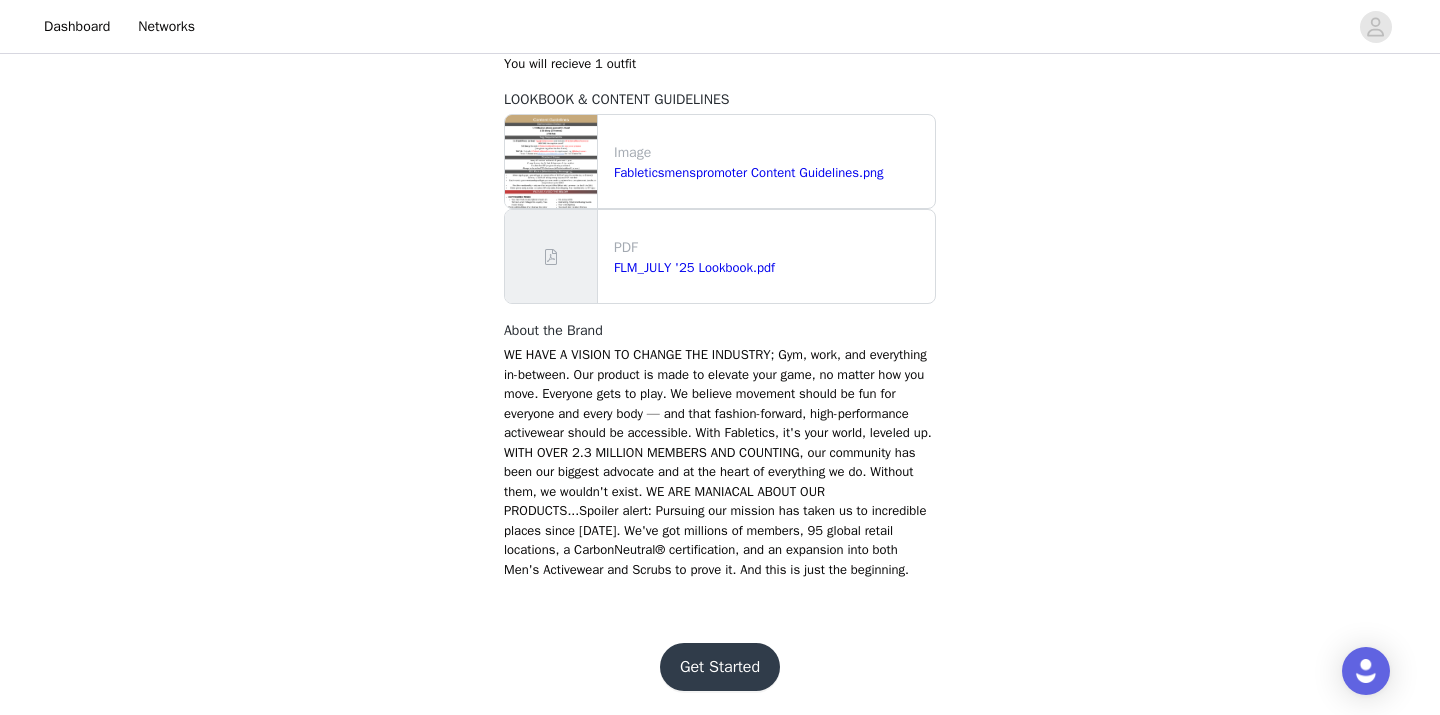 click on "Get Started" at bounding box center [720, 667] 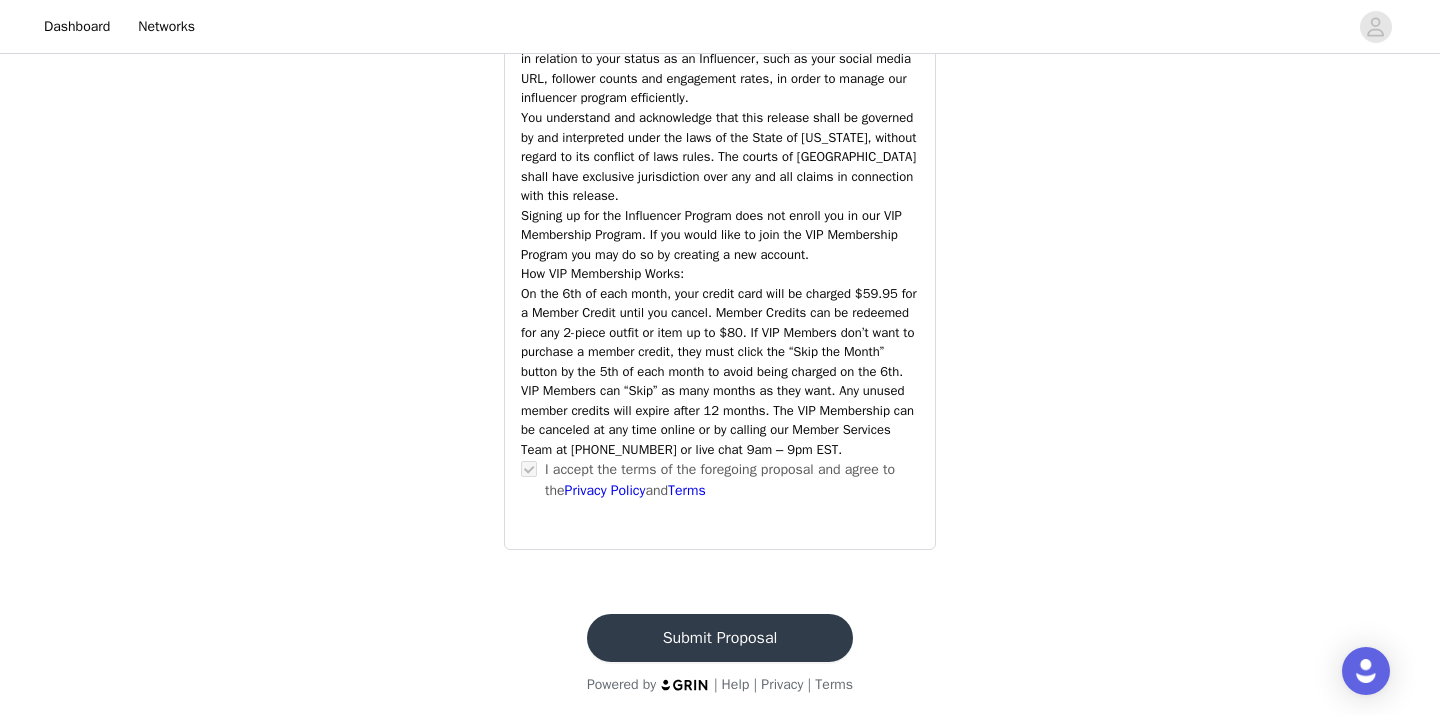 scroll, scrollTop: 2884, scrollLeft: 0, axis: vertical 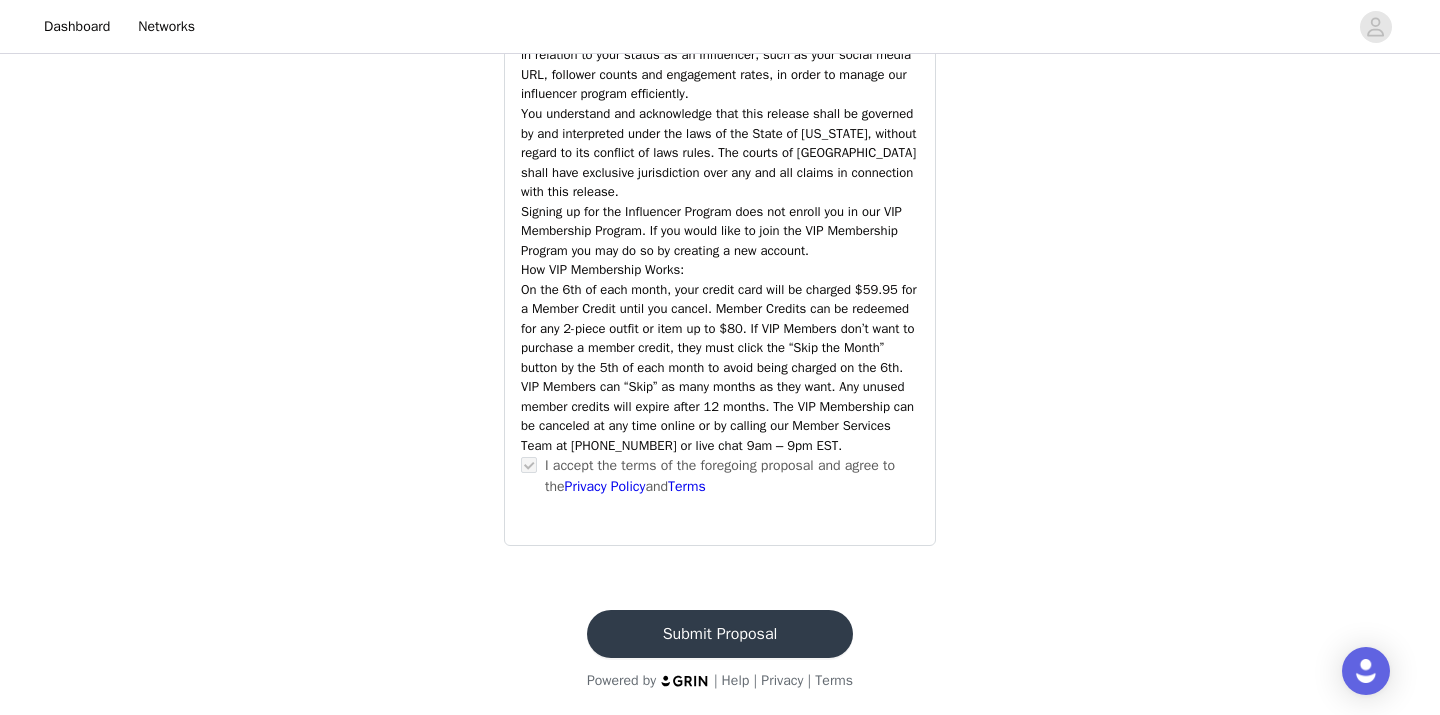click on "Submit Proposal" at bounding box center [720, 634] 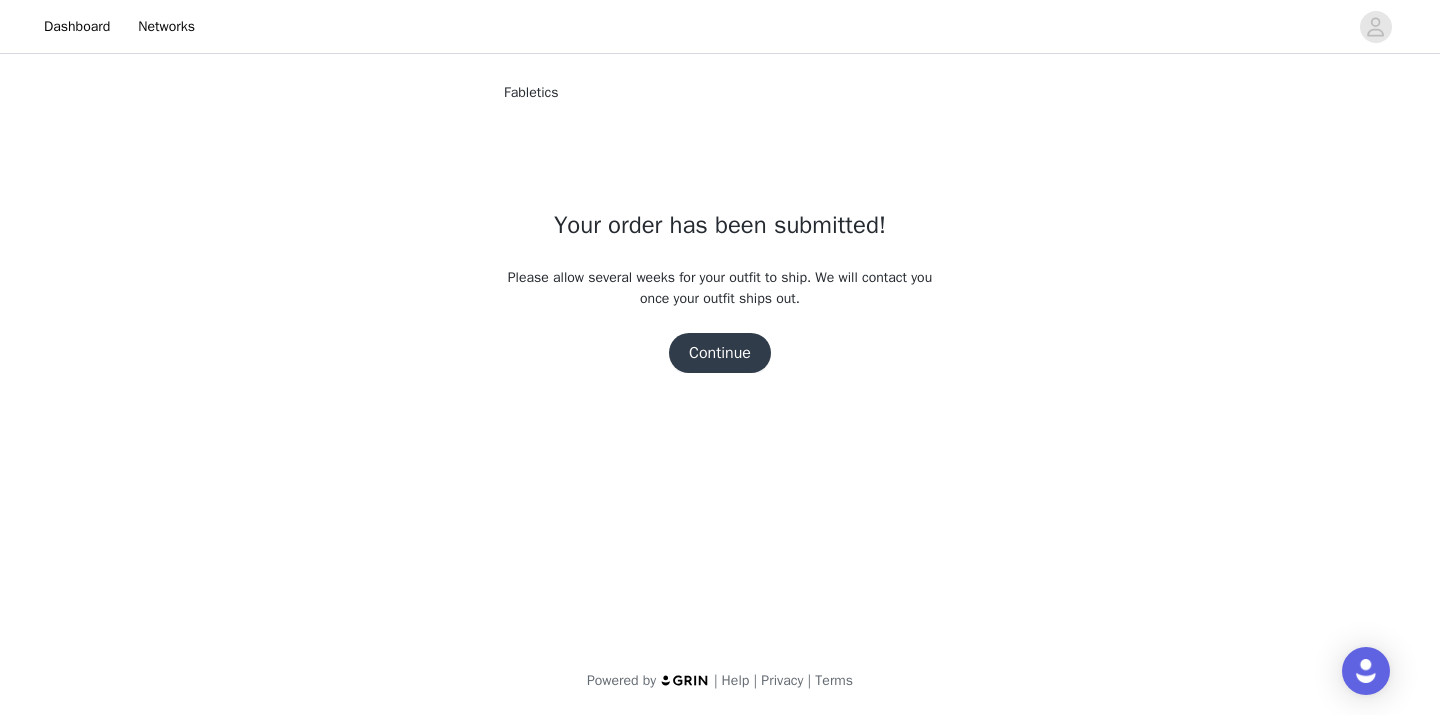scroll, scrollTop: 0, scrollLeft: 0, axis: both 